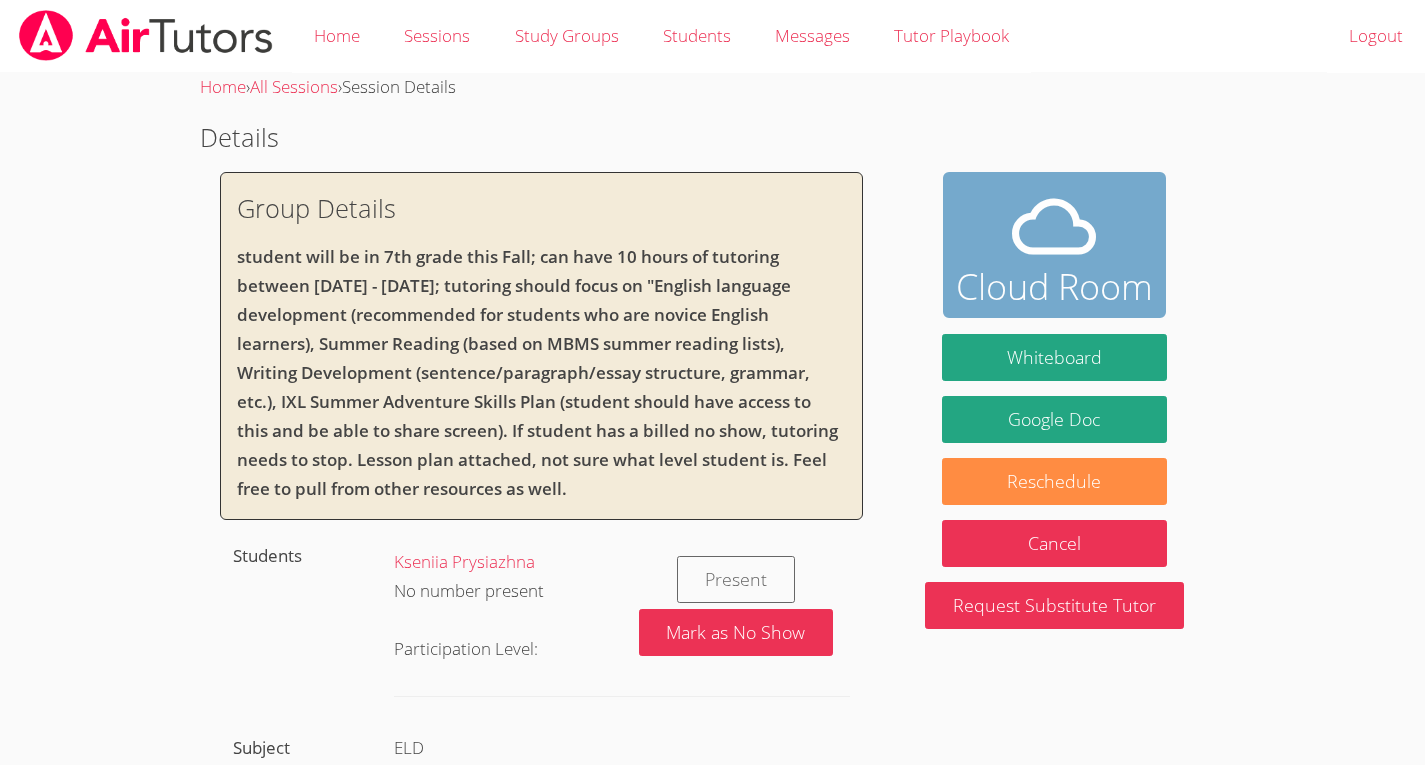 scroll, scrollTop: 0, scrollLeft: 0, axis: both 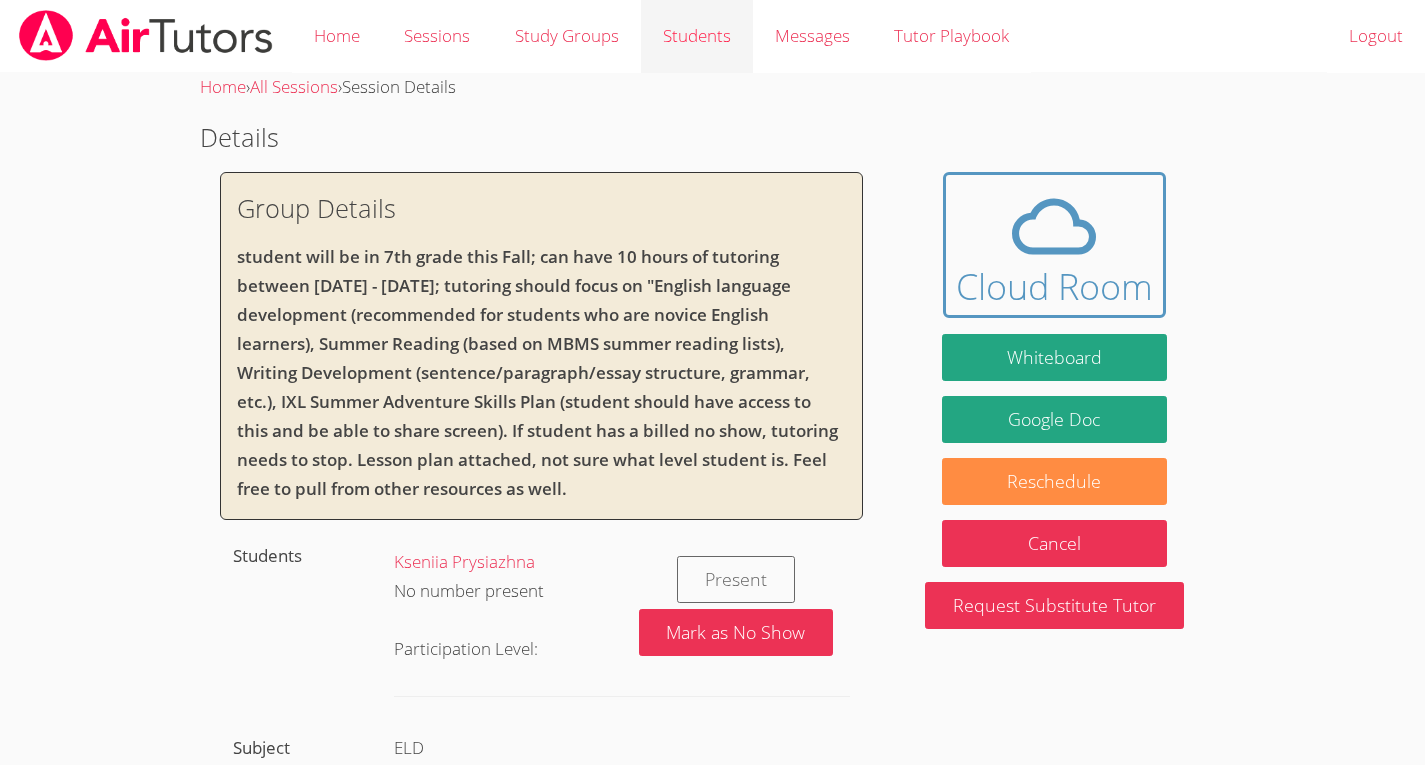click on "Students" at bounding box center (697, 36) 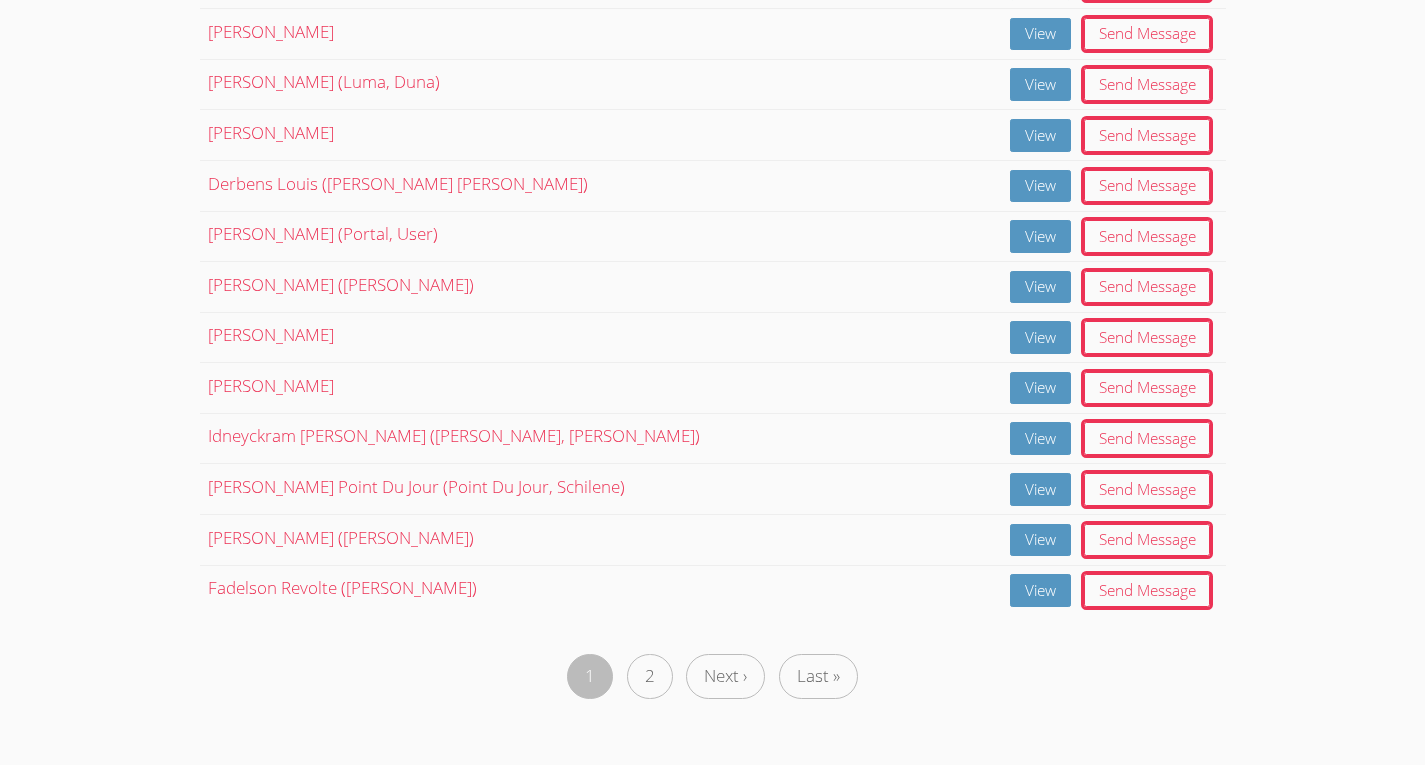 scroll, scrollTop: 960, scrollLeft: 0, axis: vertical 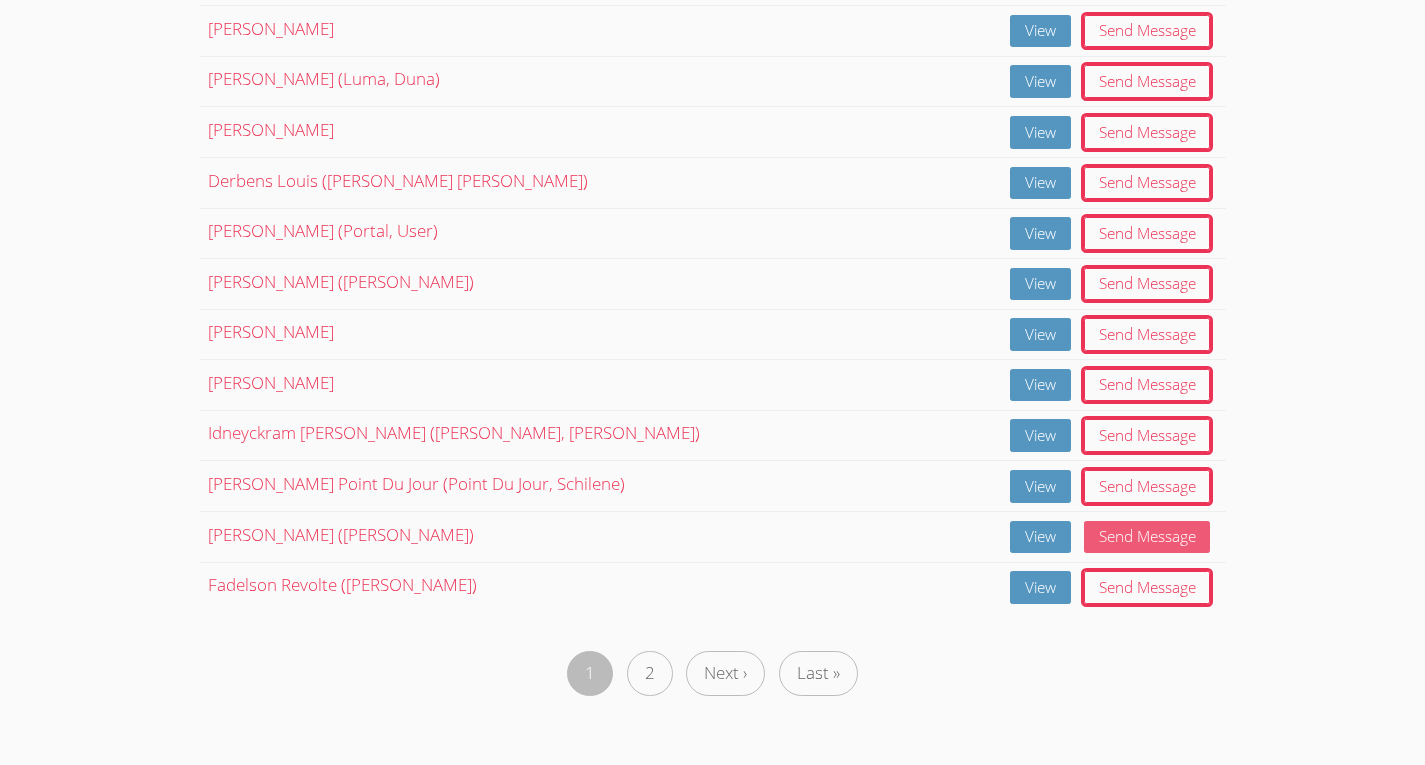 click on "Send Message" at bounding box center (1147, 537) 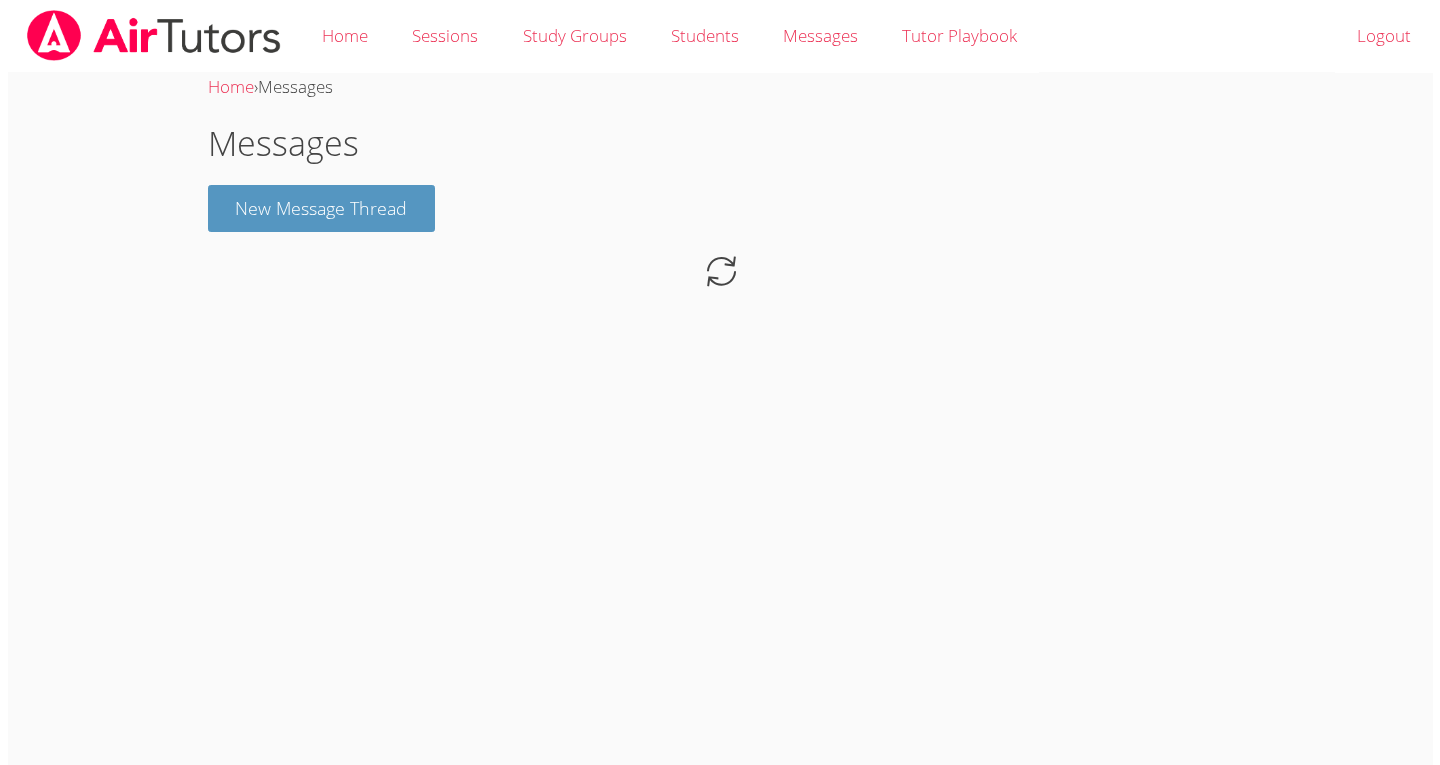 scroll, scrollTop: 0, scrollLeft: 0, axis: both 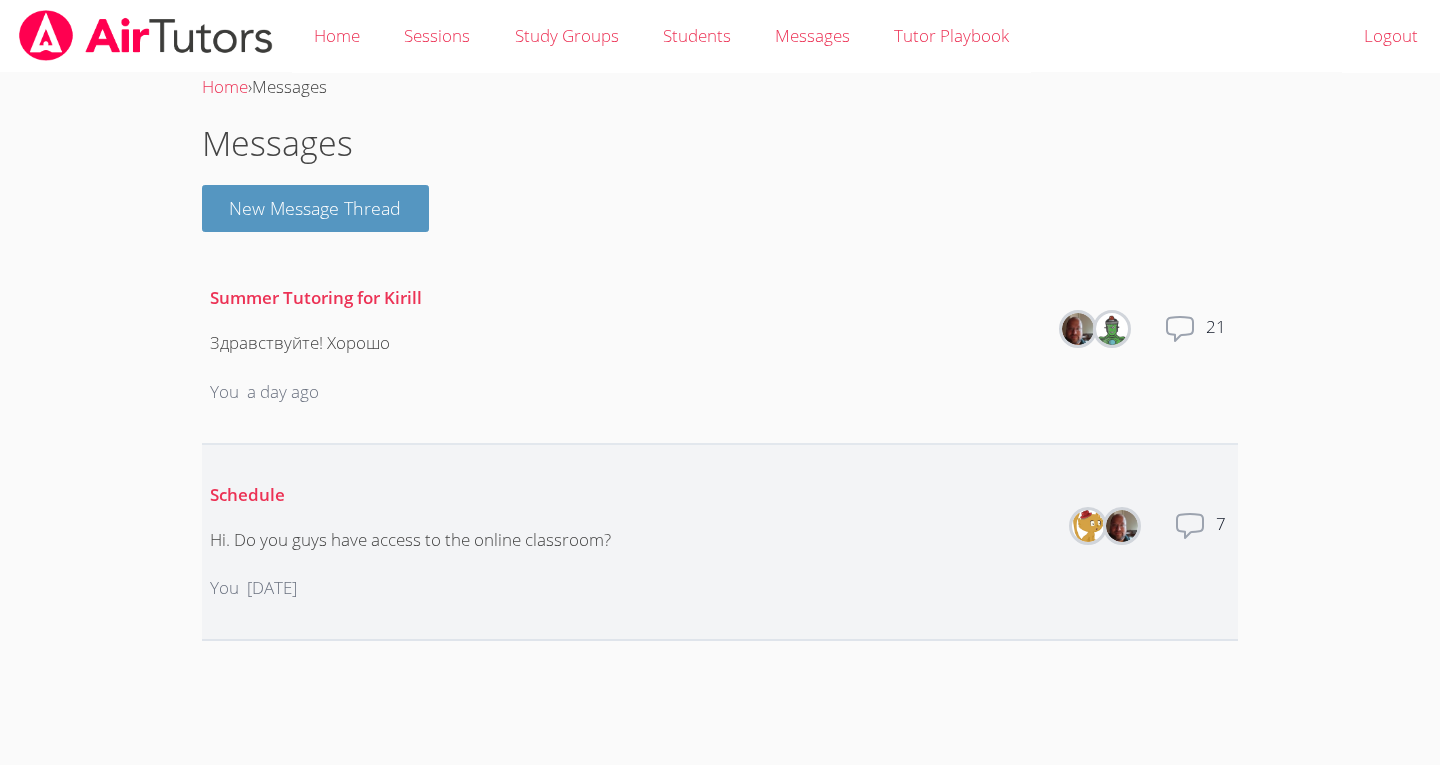 click on "Hi. Do you guys have access to the online classroom?" at bounding box center (410, 540) 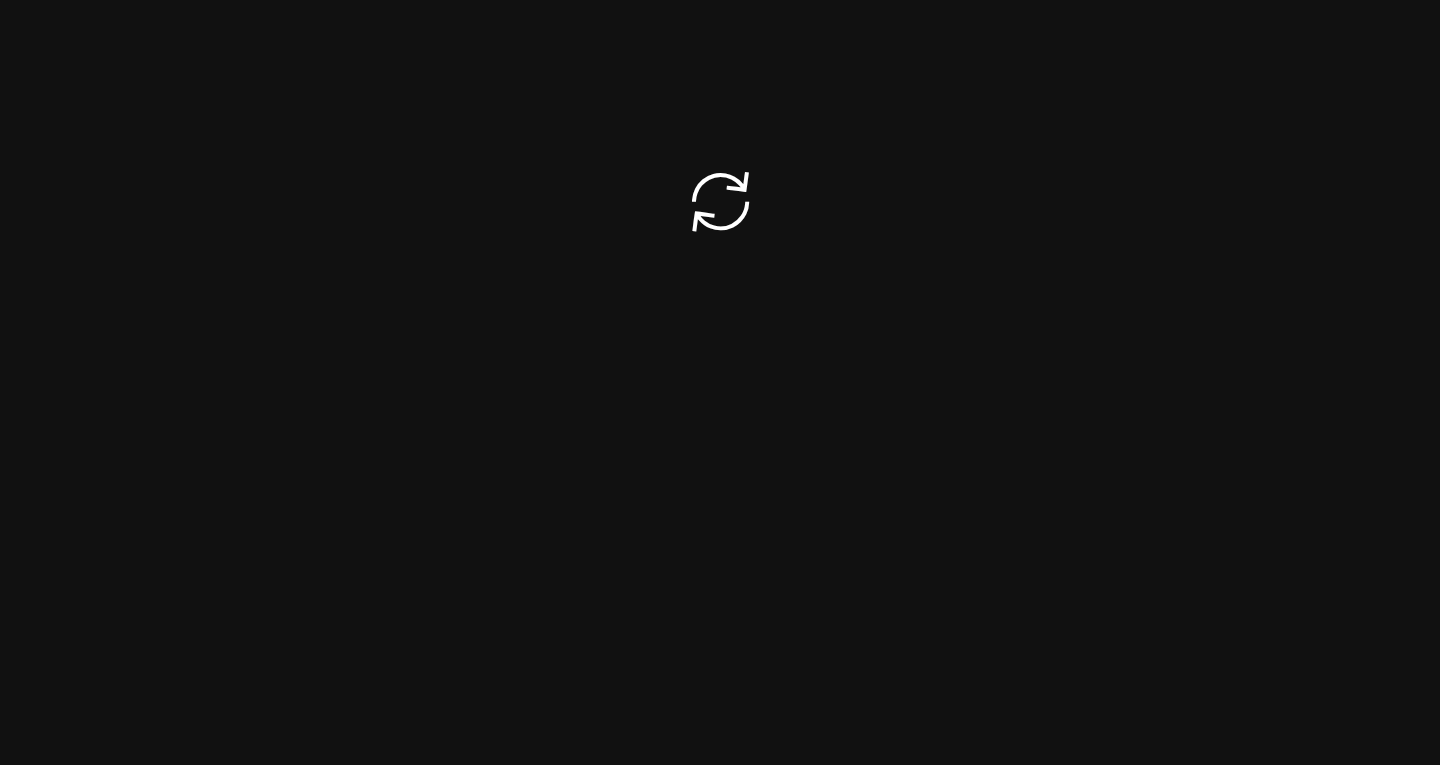 scroll, scrollTop: 0, scrollLeft: 0, axis: both 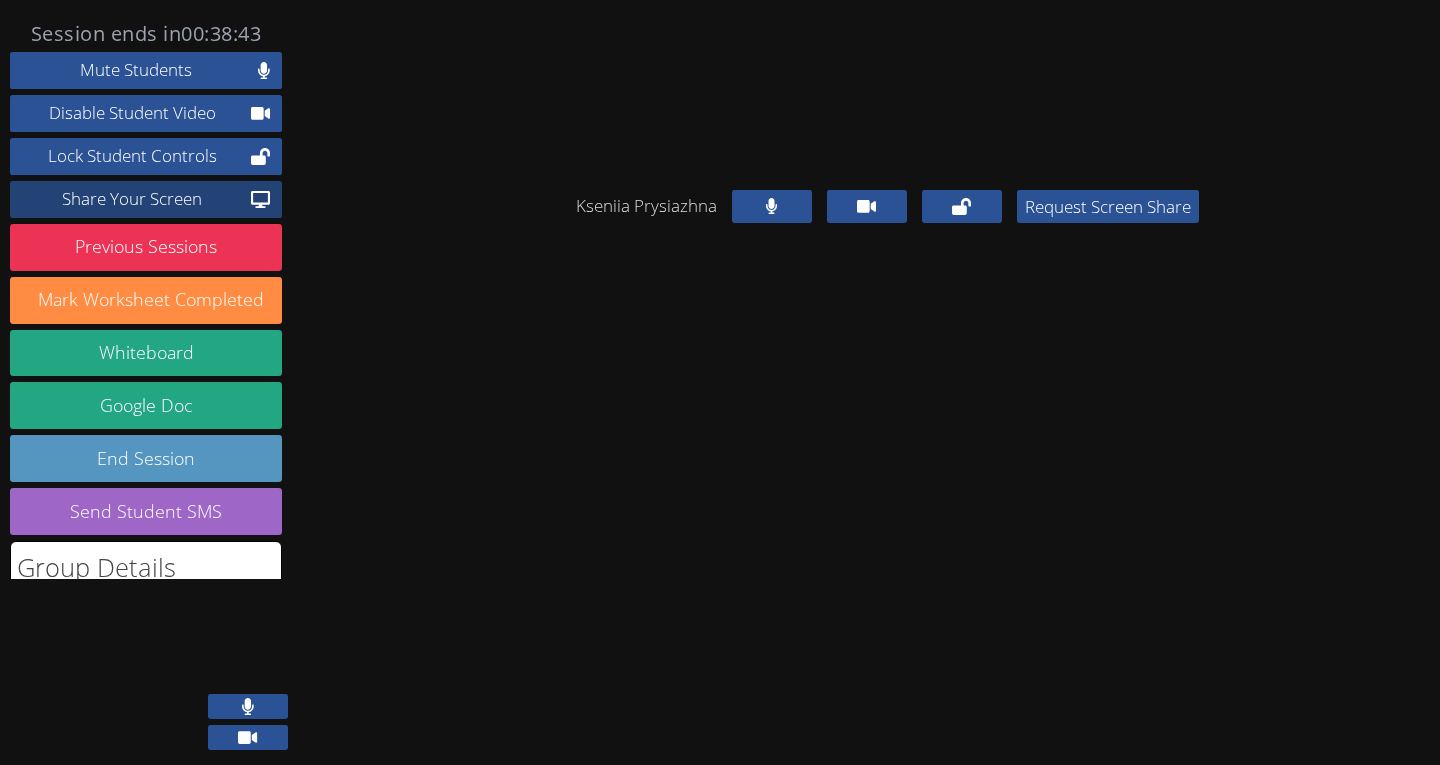 click on "Share Your Screen" 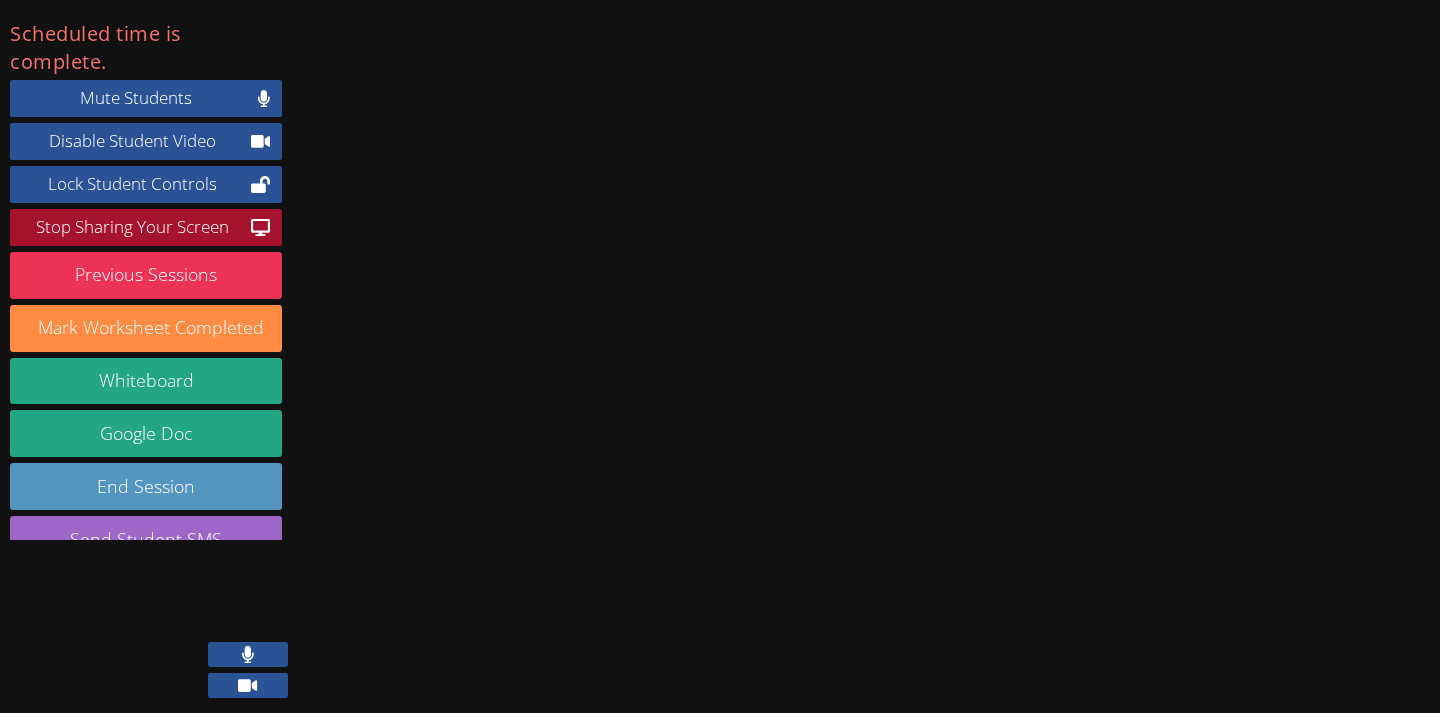 click on "Stop Sharing Your Screen" 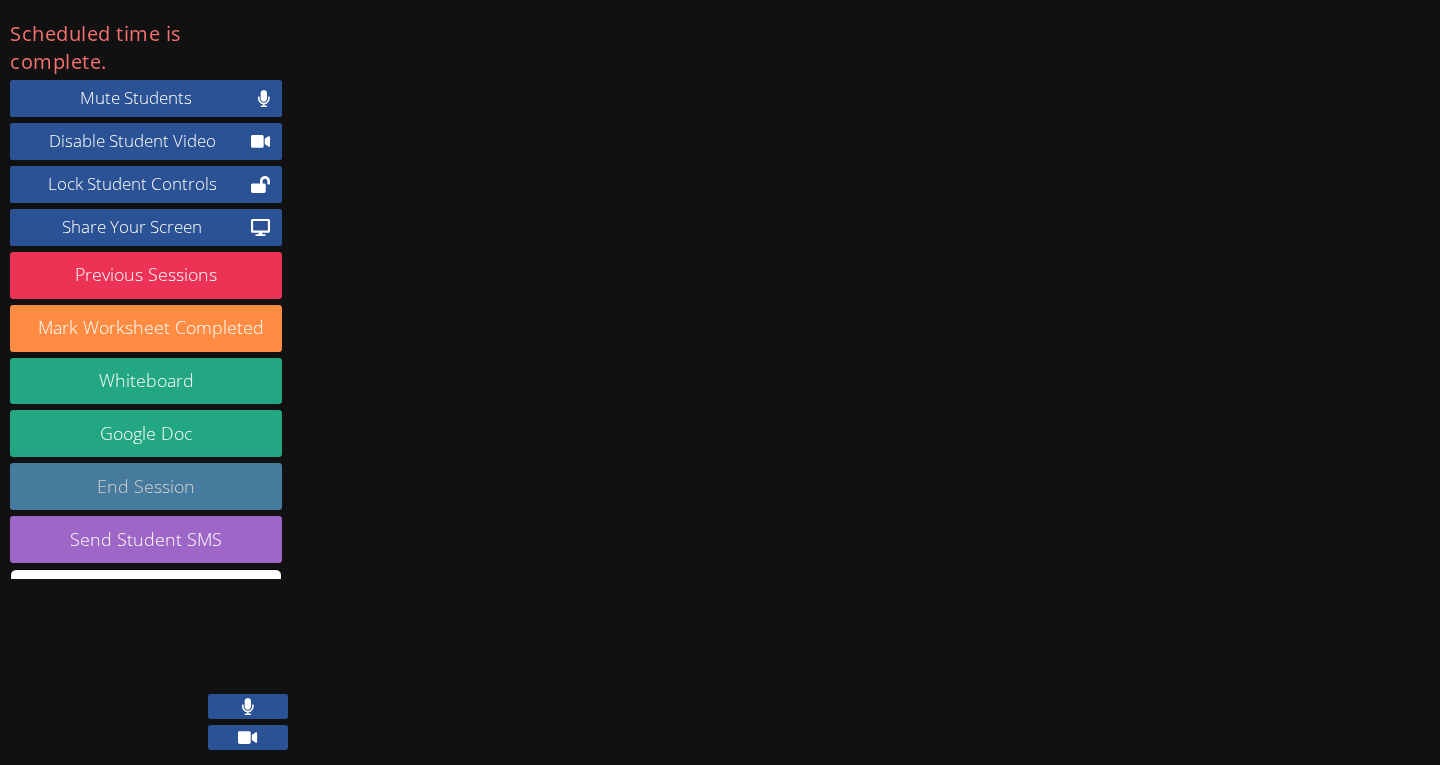 click on "End Session" 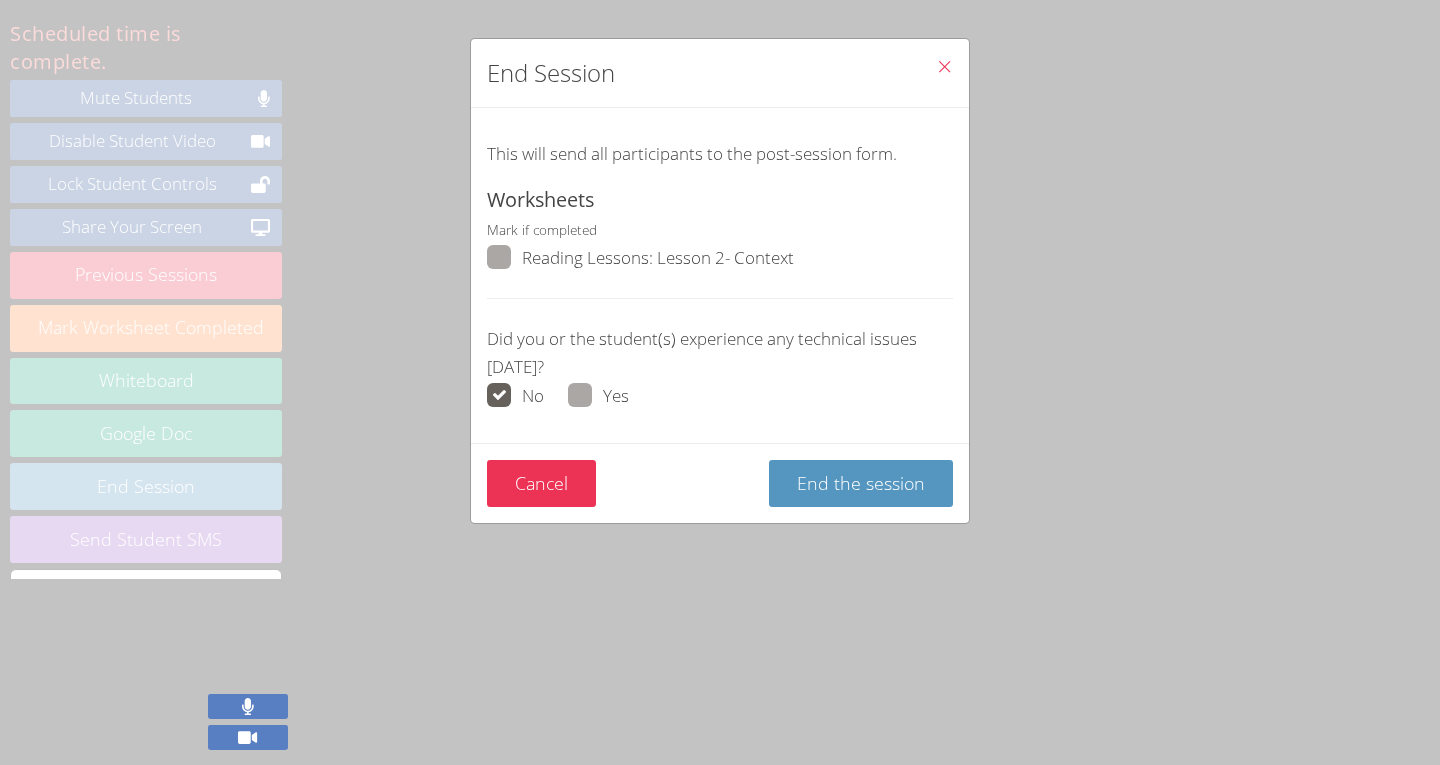 click at bounding box center [522, 271] 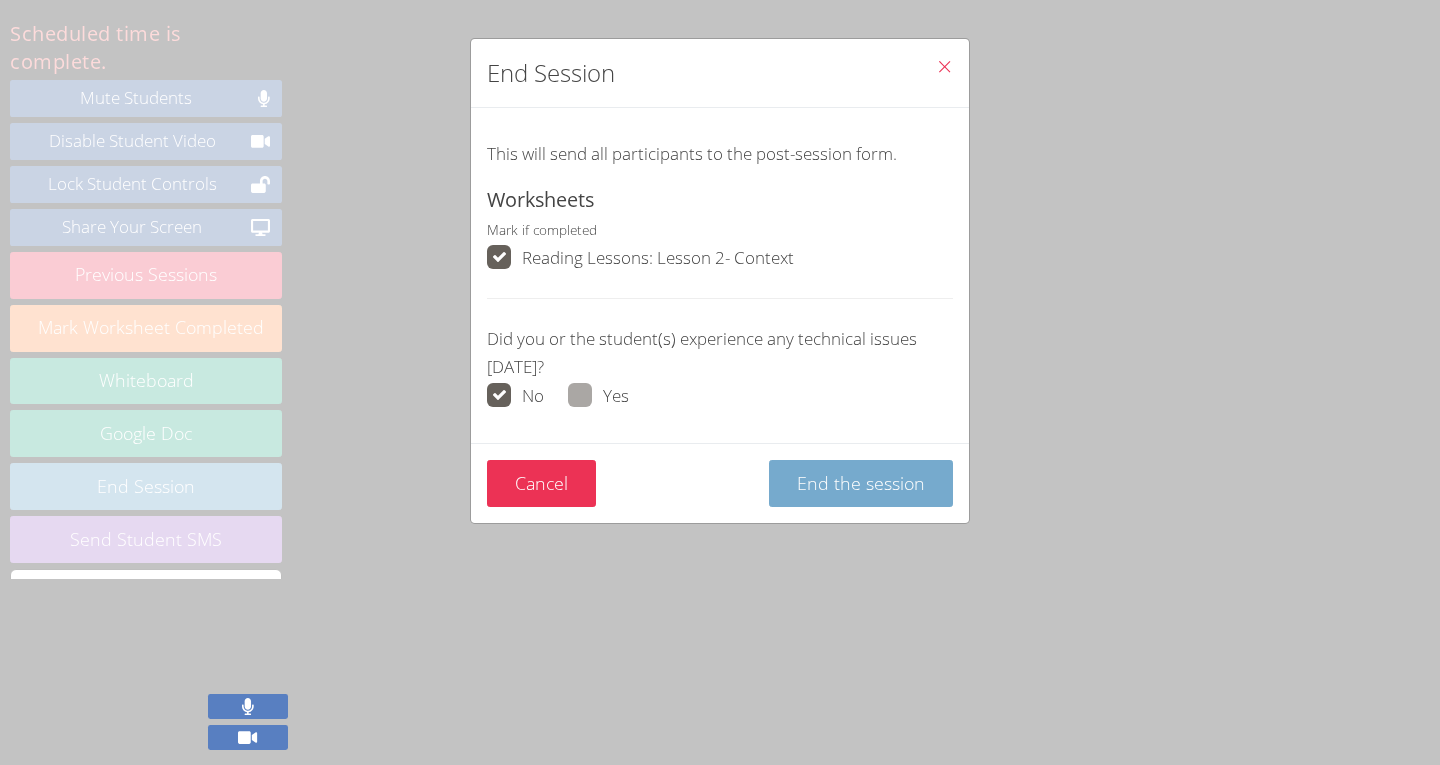 click on "End the session" at bounding box center [861, 483] 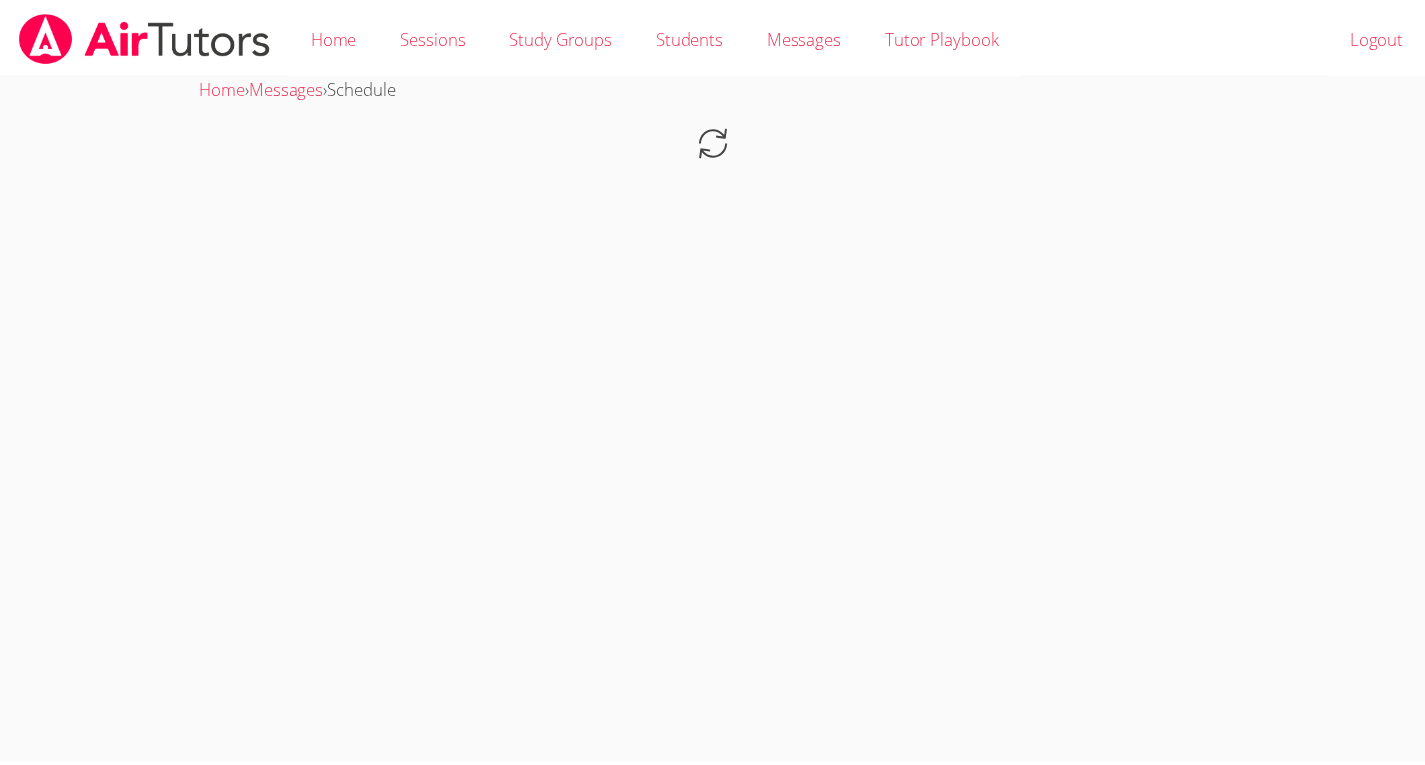 scroll, scrollTop: 0, scrollLeft: 0, axis: both 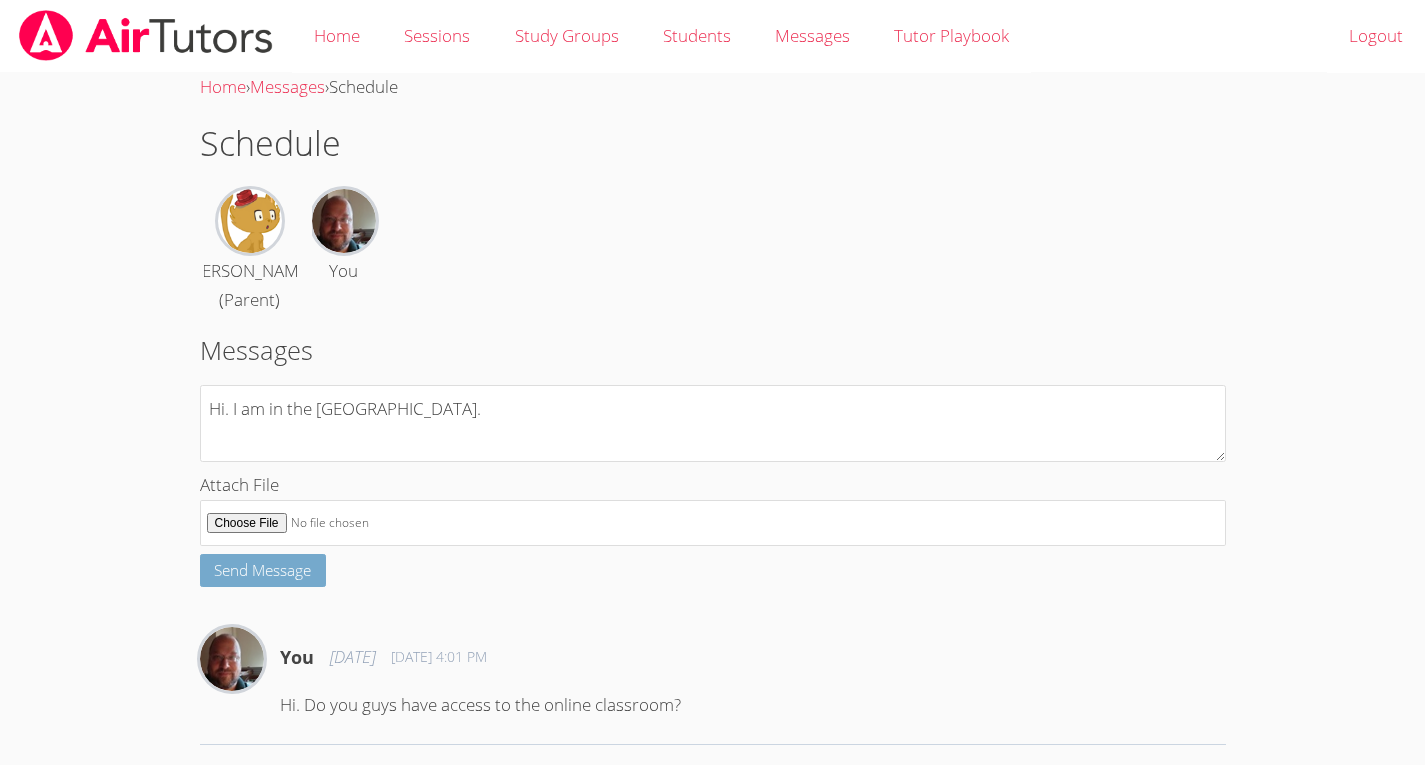 type on "Hi. I am in the Cloud room." 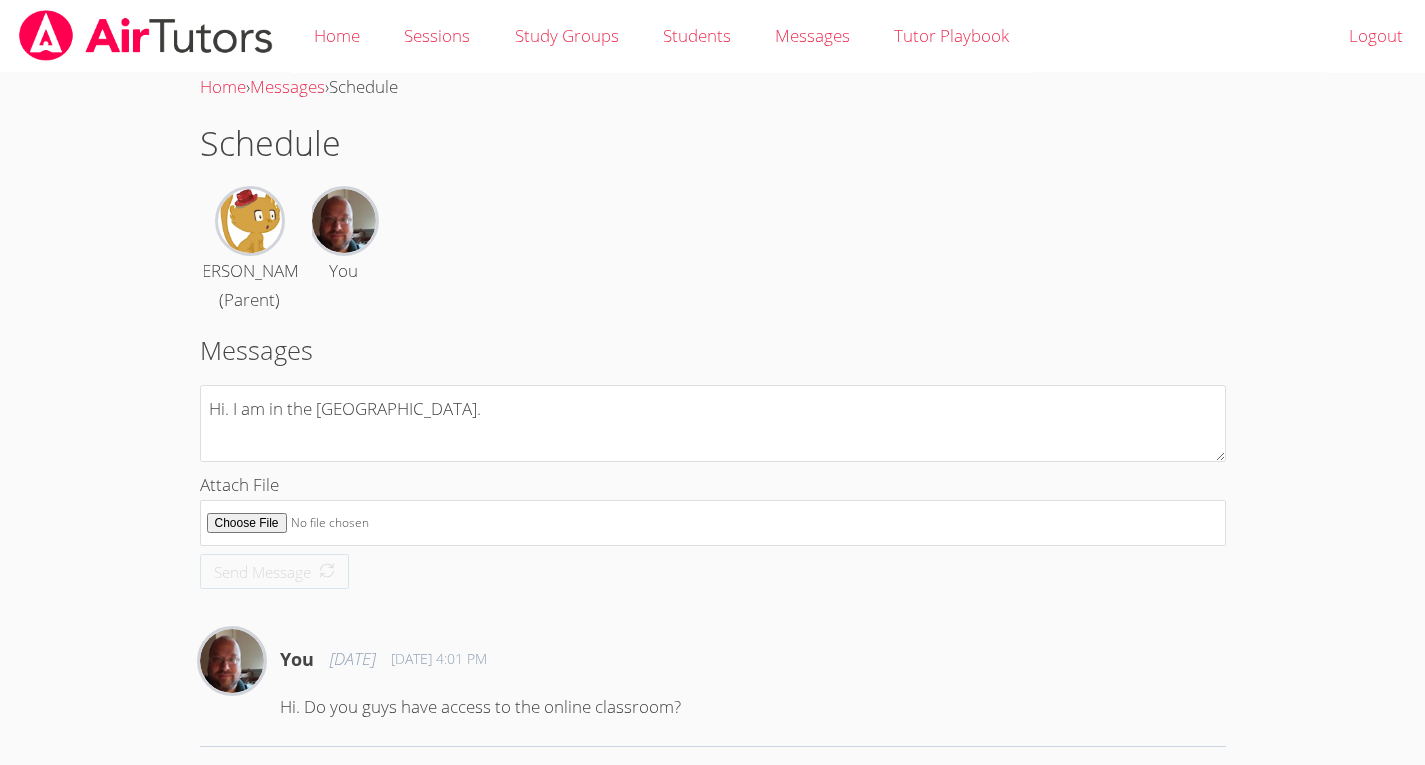type 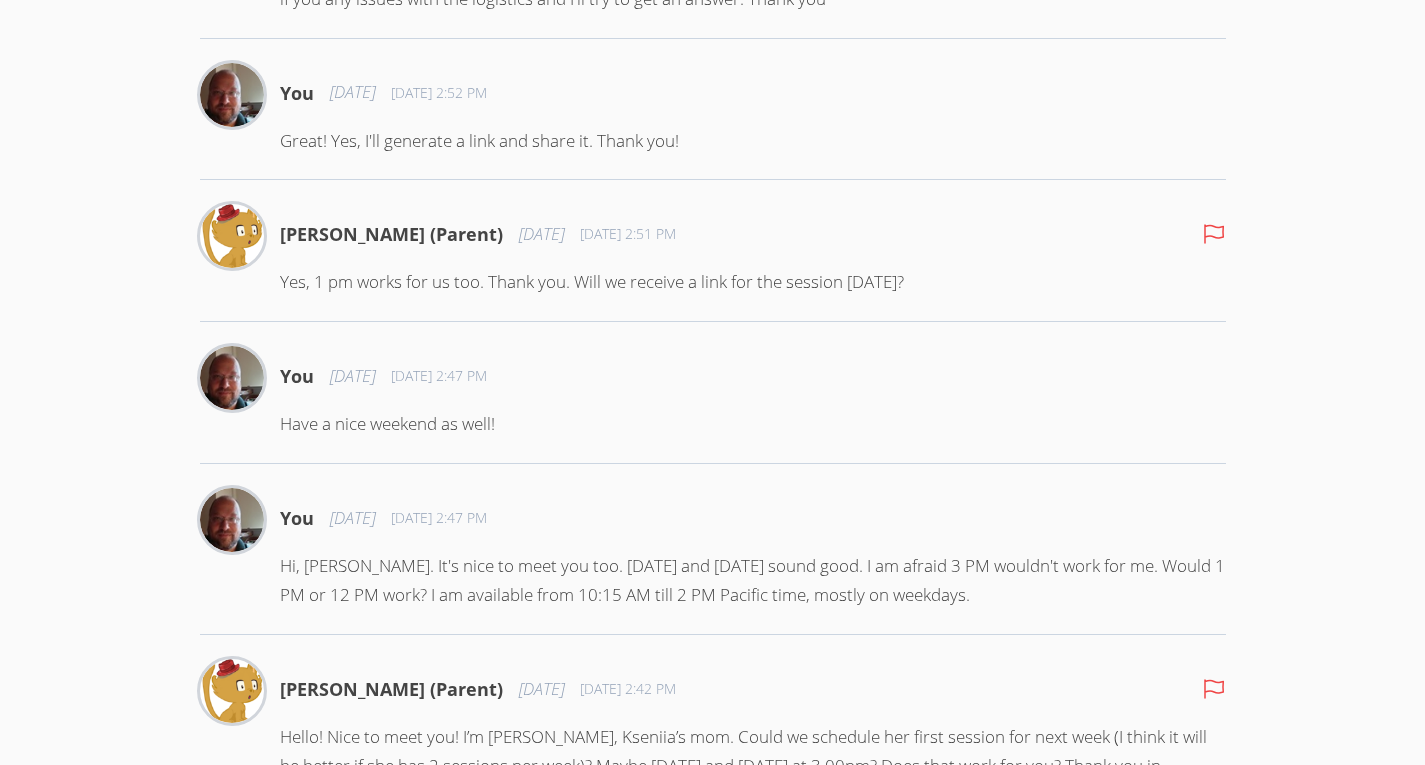 scroll, scrollTop: 1030, scrollLeft: 0, axis: vertical 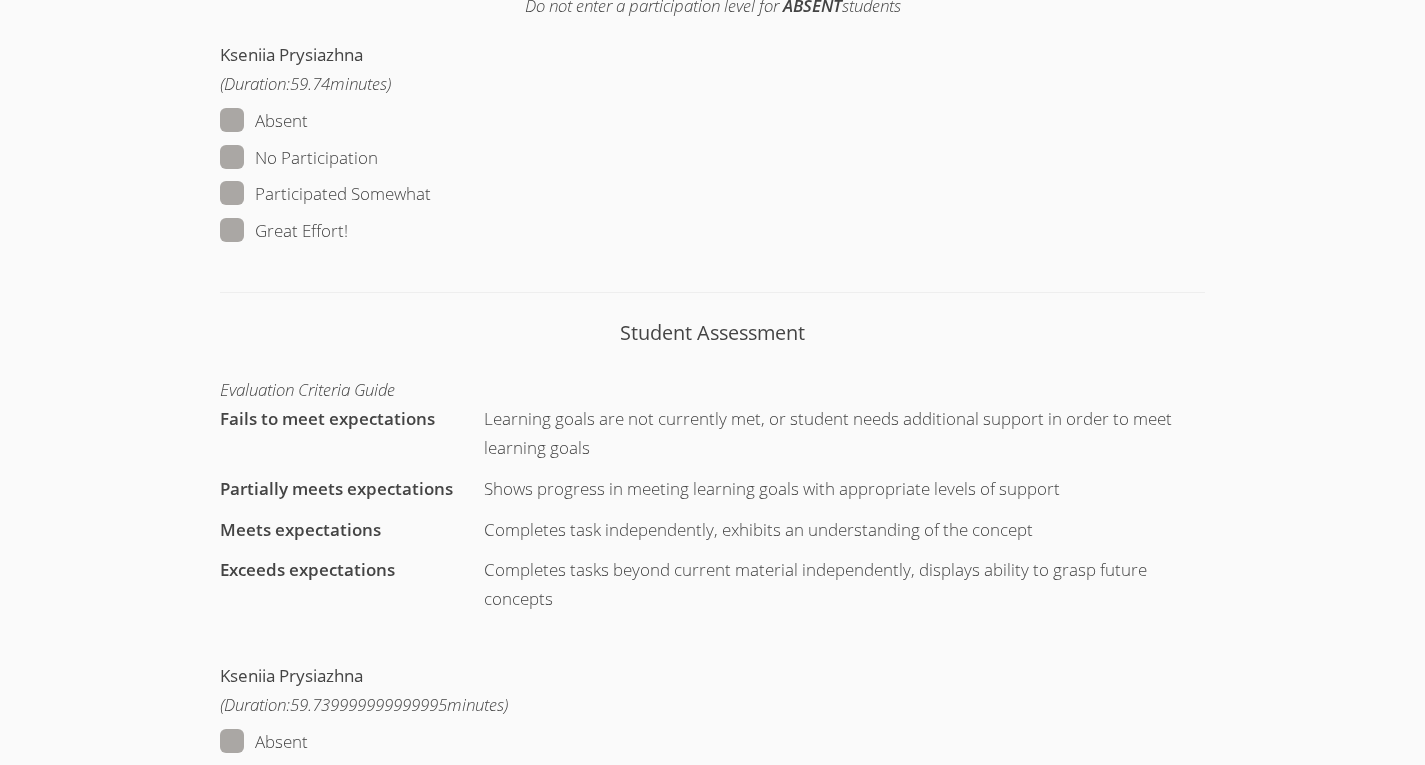 click at bounding box center (348, 230) 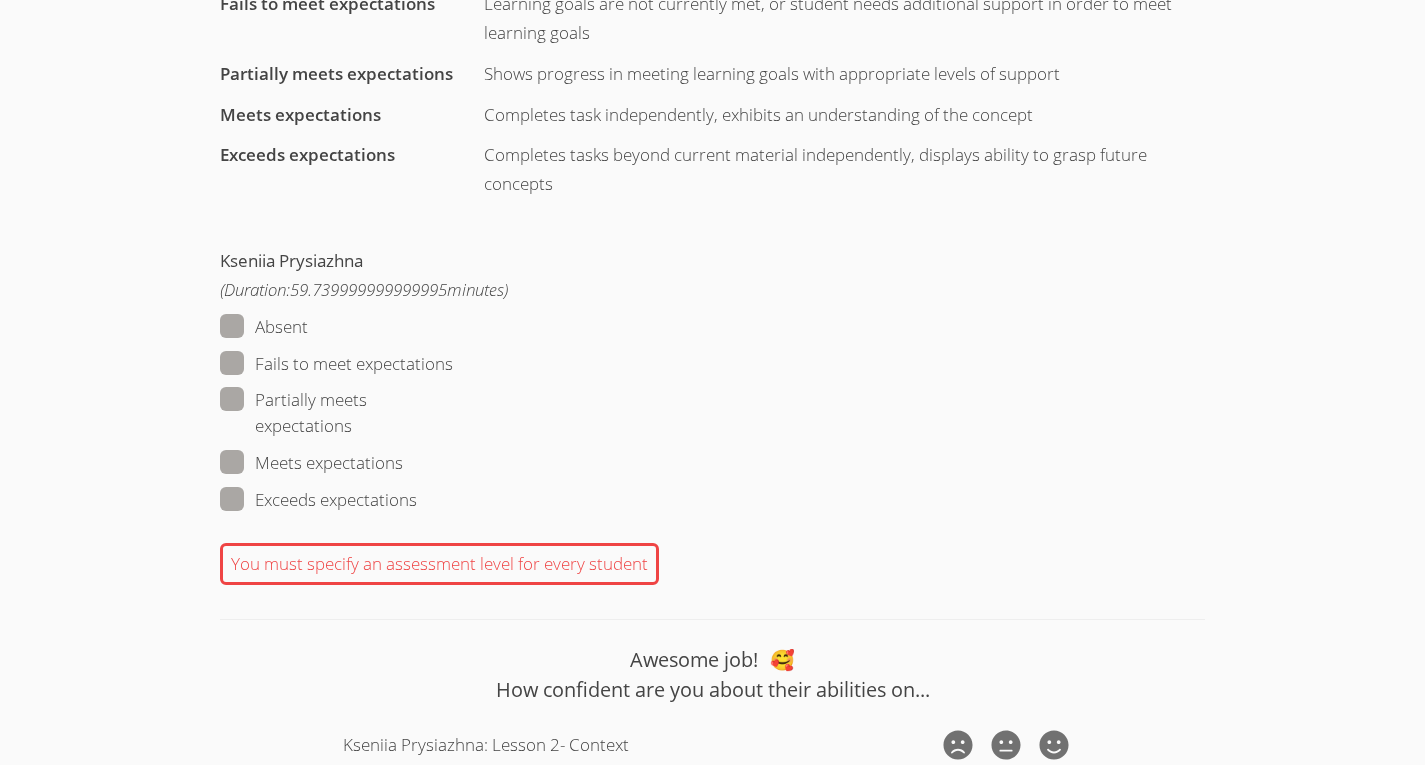 scroll, scrollTop: 1606, scrollLeft: 0, axis: vertical 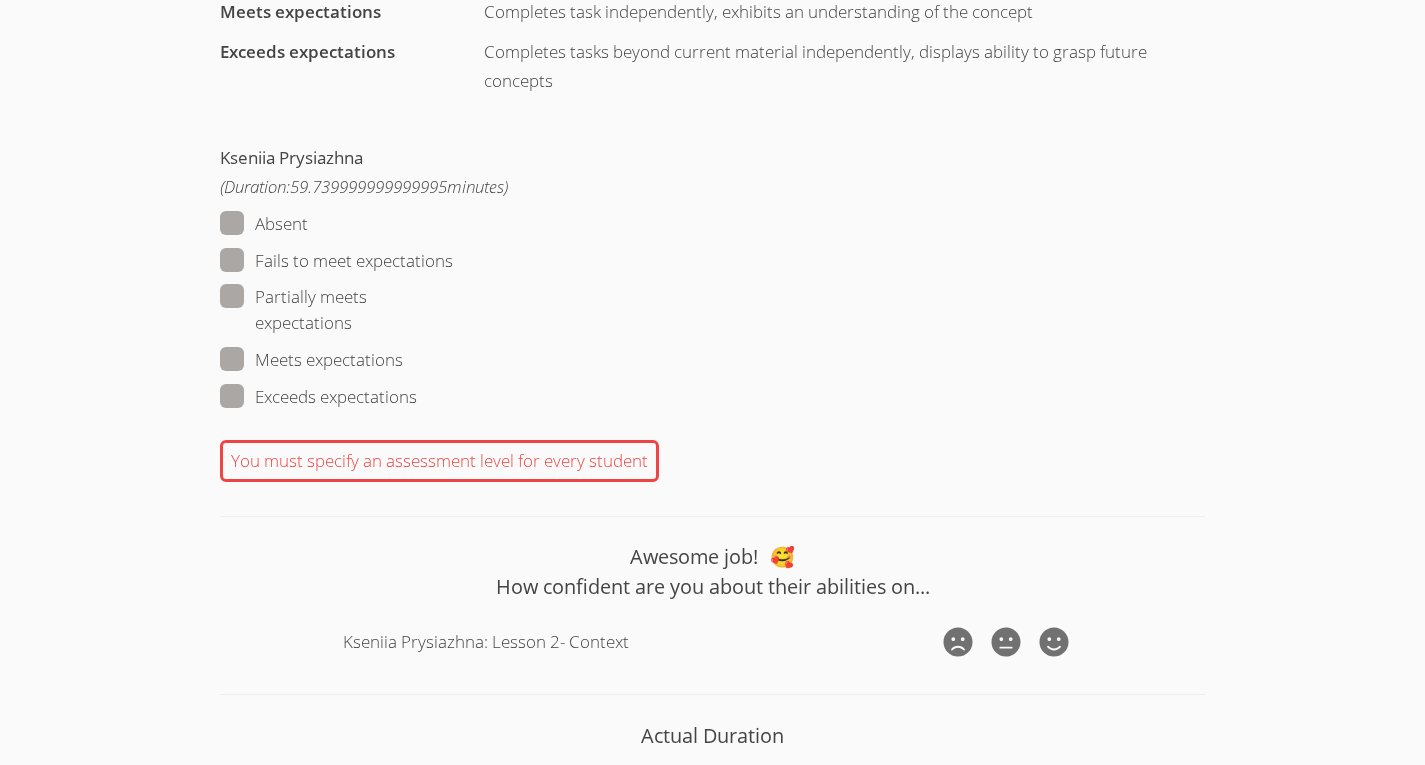 click at bounding box center [417, 396] 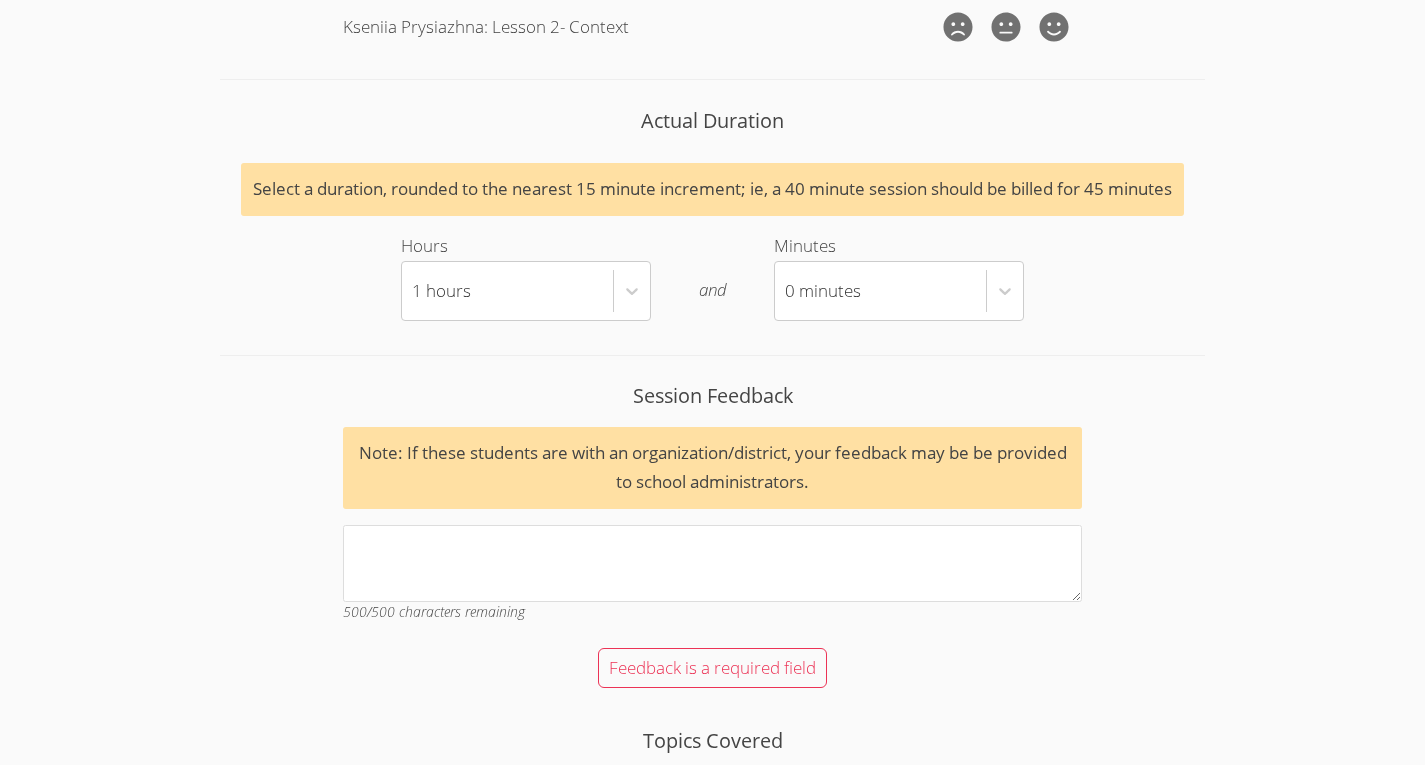 scroll, scrollTop: 2354, scrollLeft: 0, axis: vertical 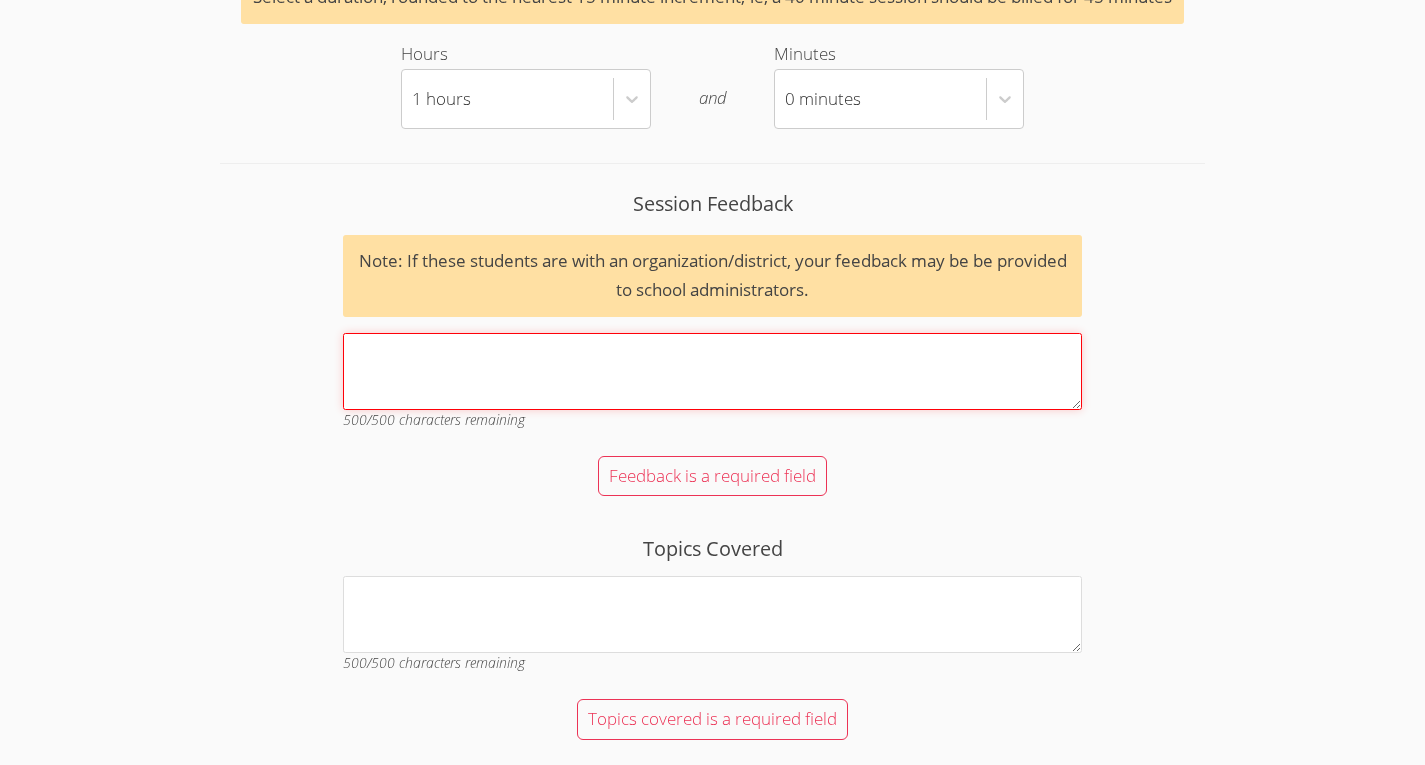 click on "Session Feedback Note: If these students are with an organization/district, your feedback may be be provided to school administrators. 500 /500 characters remaining" at bounding box center [712, 371] 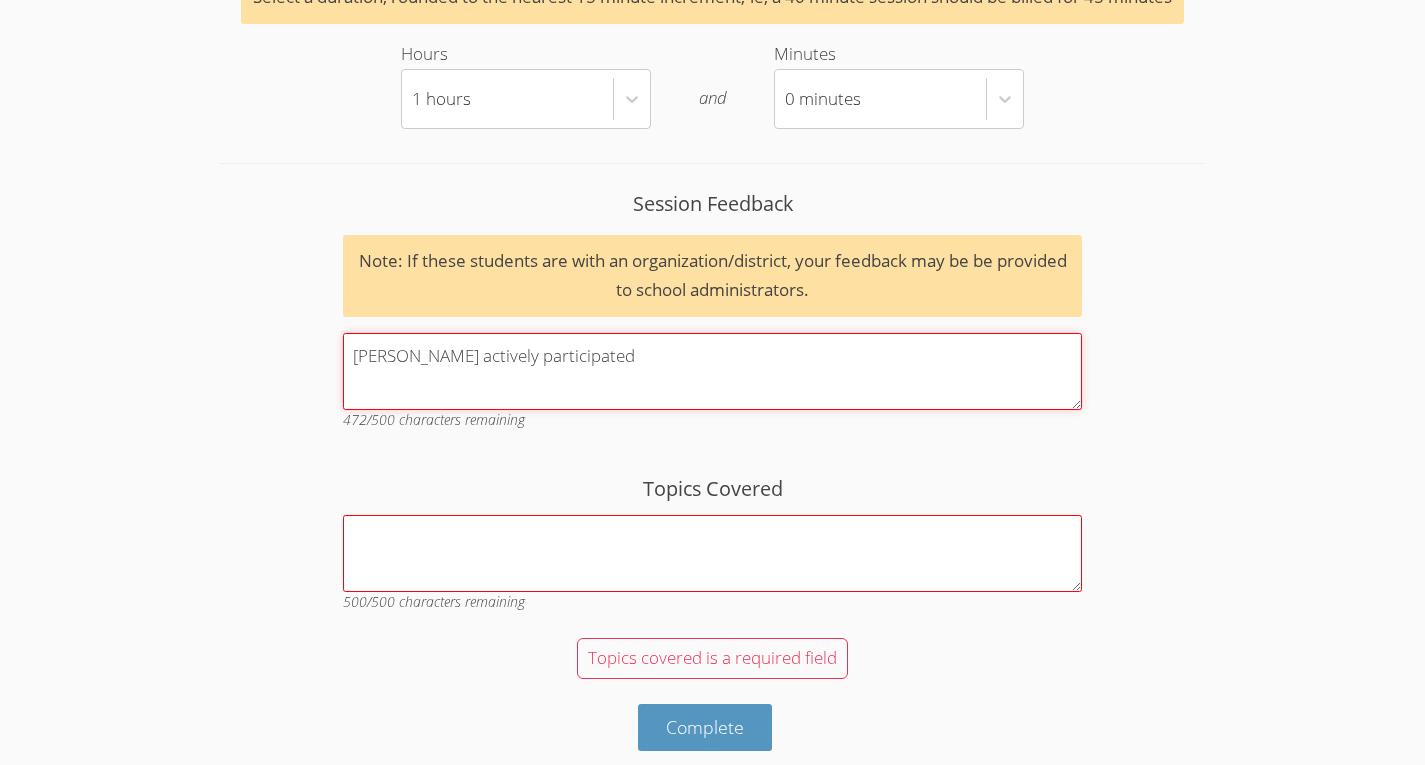 type on "Ksenia actively participated" 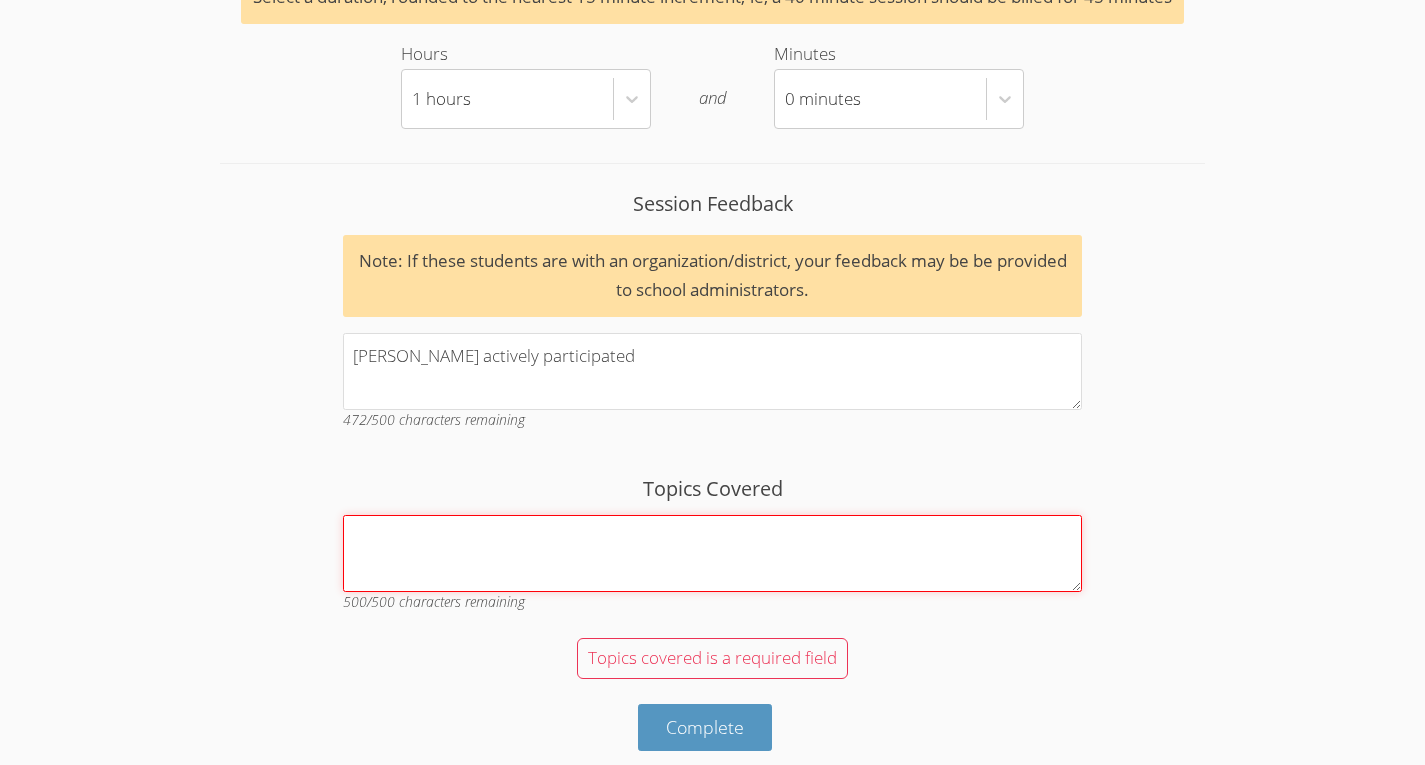 click on "Topics Covered" at bounding box center [712, 553] 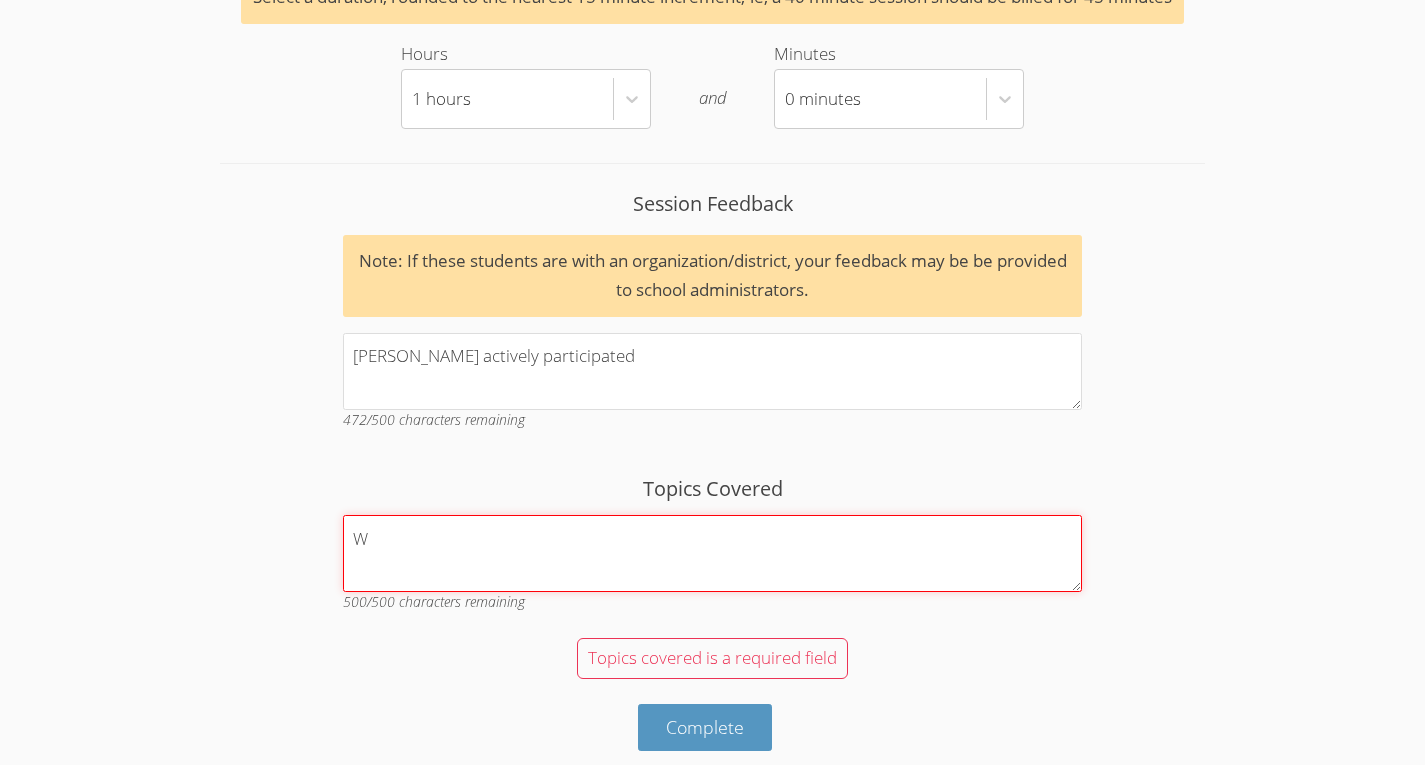 scroll, scrollTop: 2338, scrollLeft: 0, axis: vertical 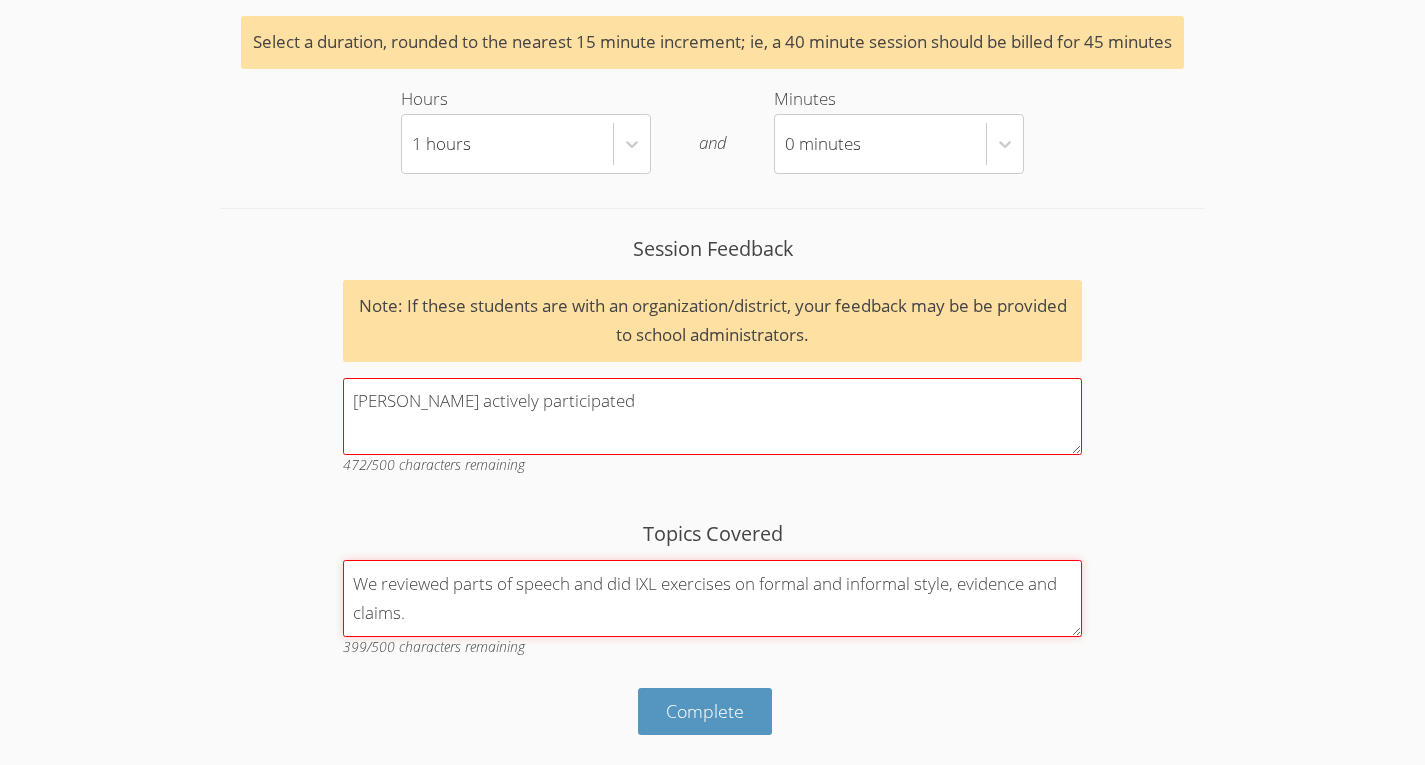 type on "We reviewed parts of speech and did IXL exercises on formal and informal style, evidence and claims." 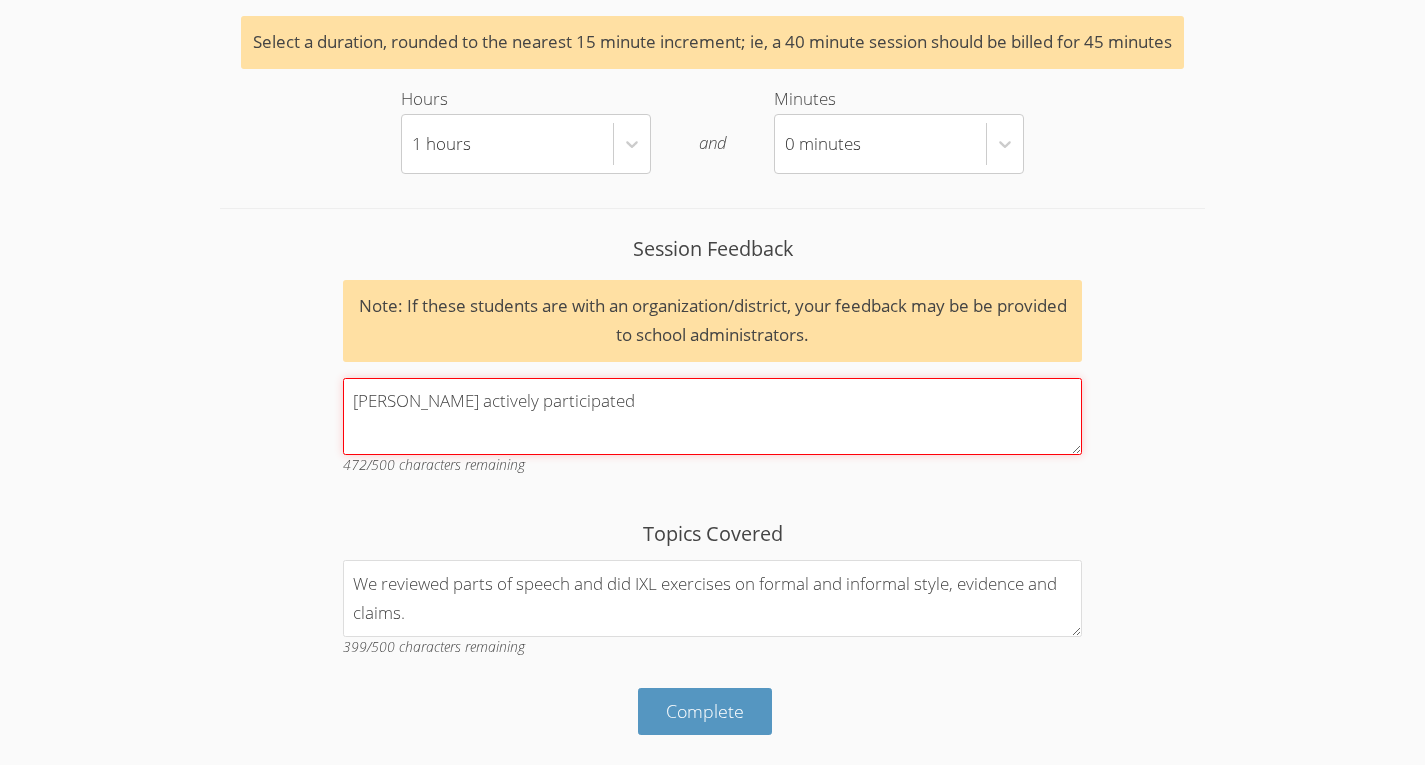click on "Ksenia actively participated" at bounding box center (712, 416) 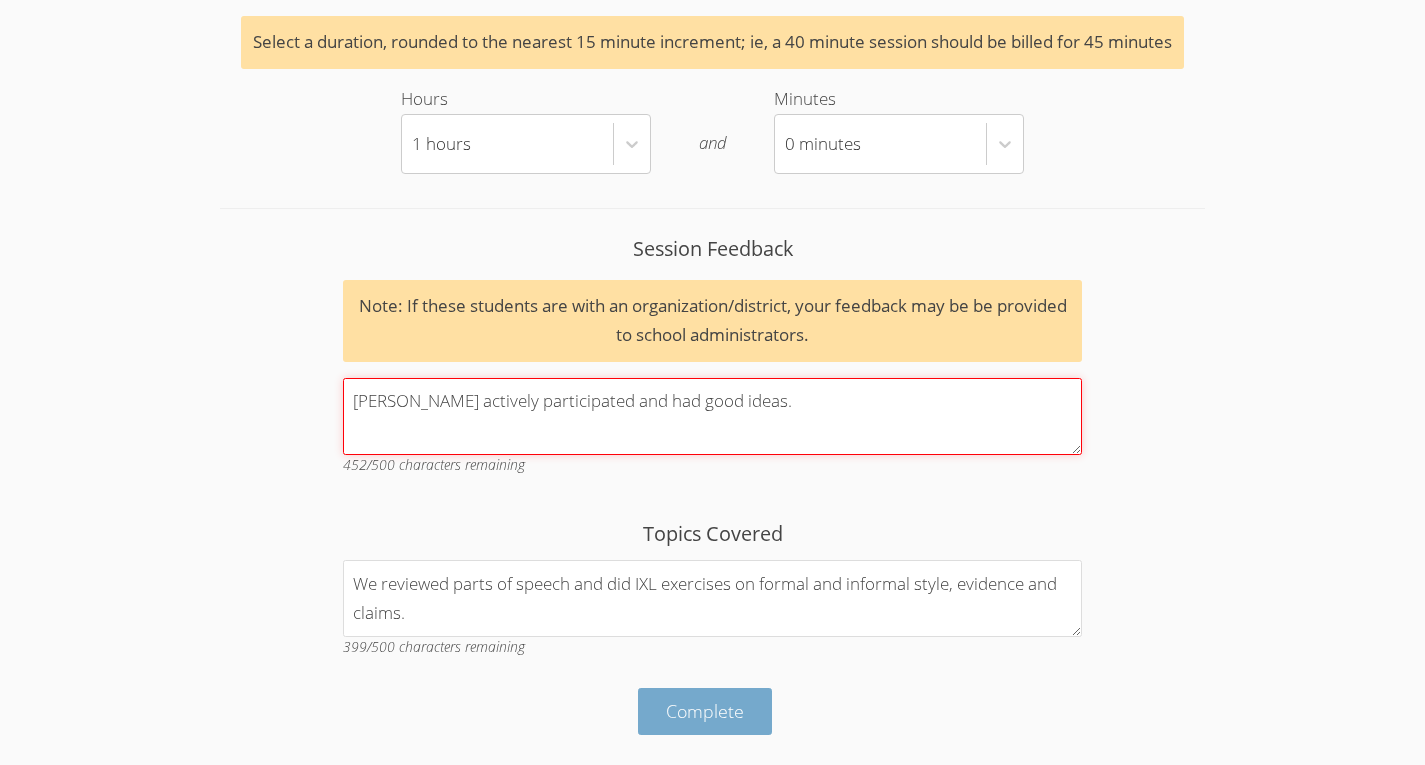 type on "Ksenia actively participated and had good ideas." 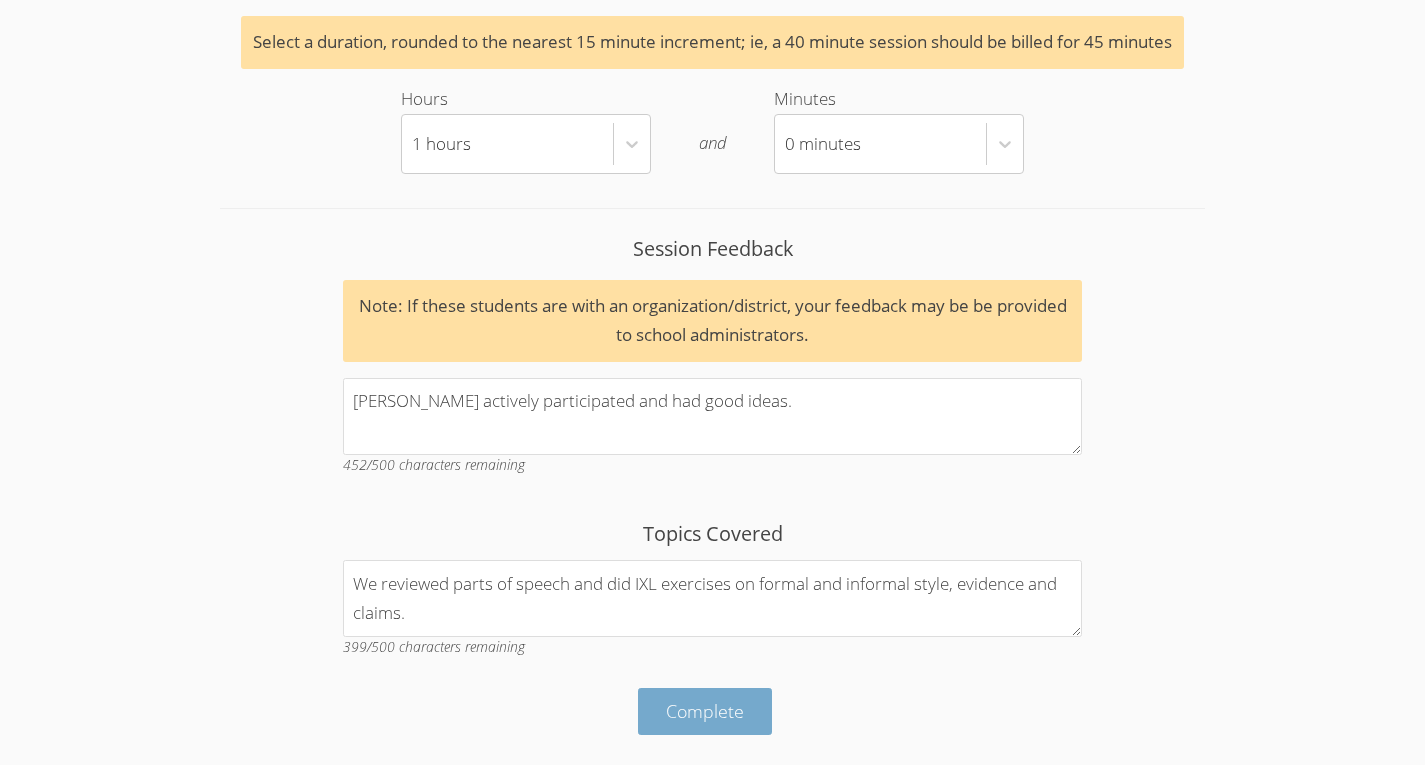 click on "Complete" at bounding box center (705, 711) 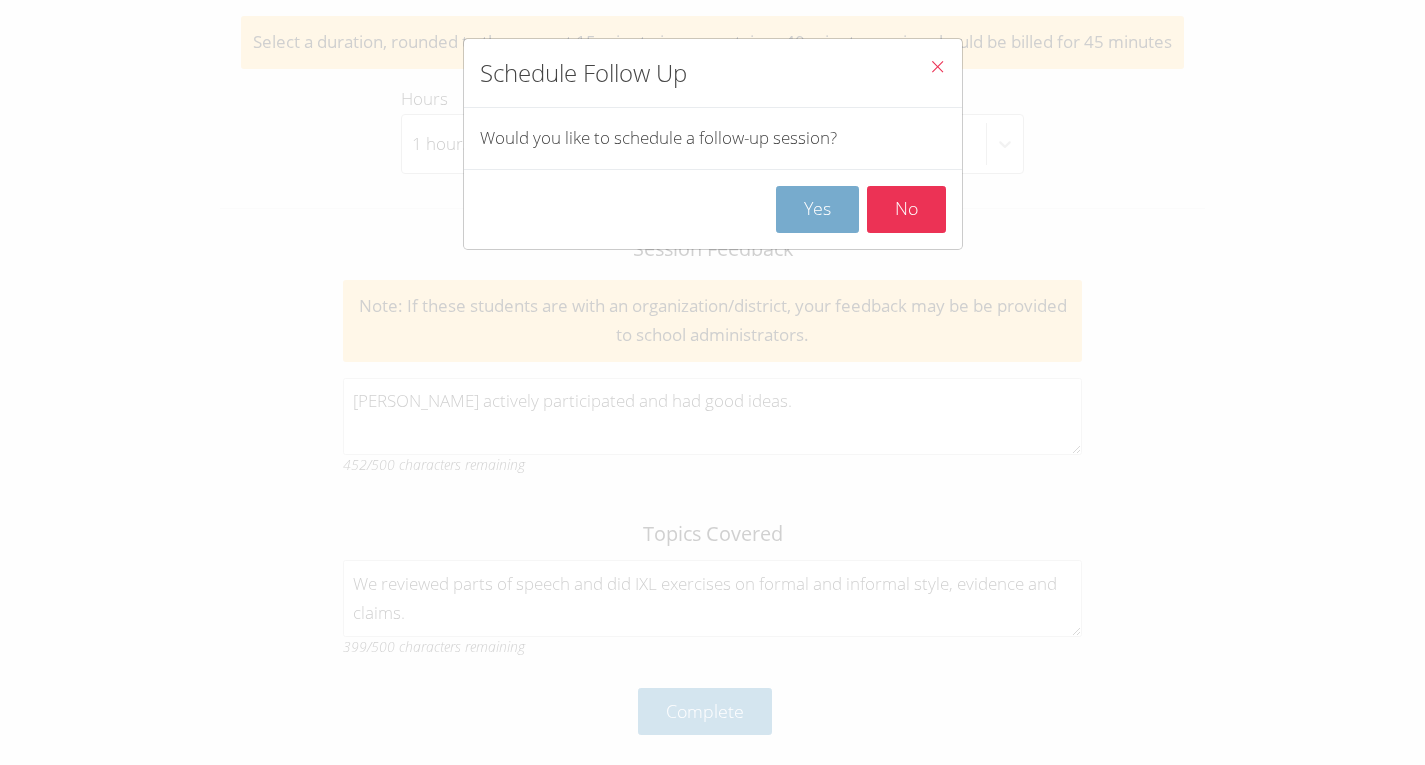 click on "Yes" at bounding box center (817, 209) 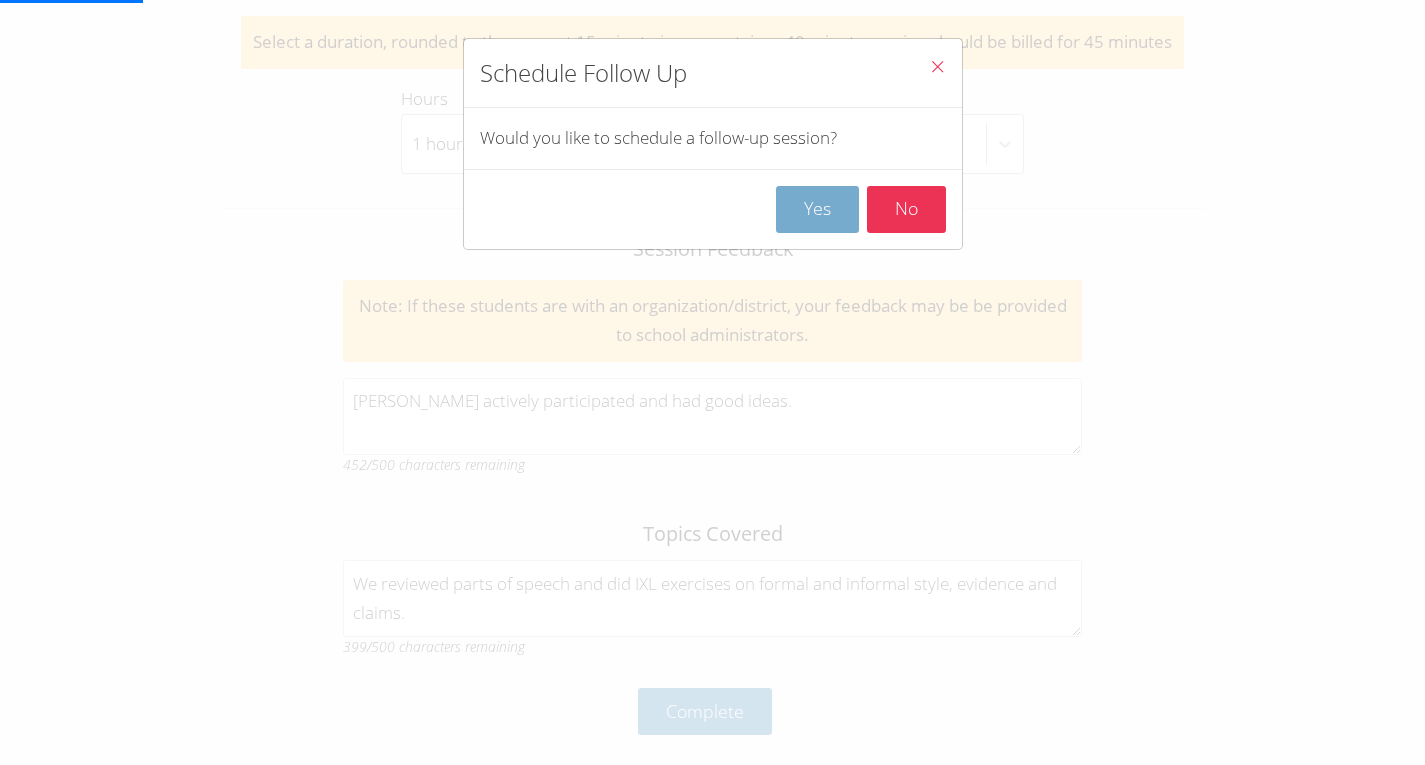 scroll, scrollTop: 0, scrollLeft: 0, axis: both 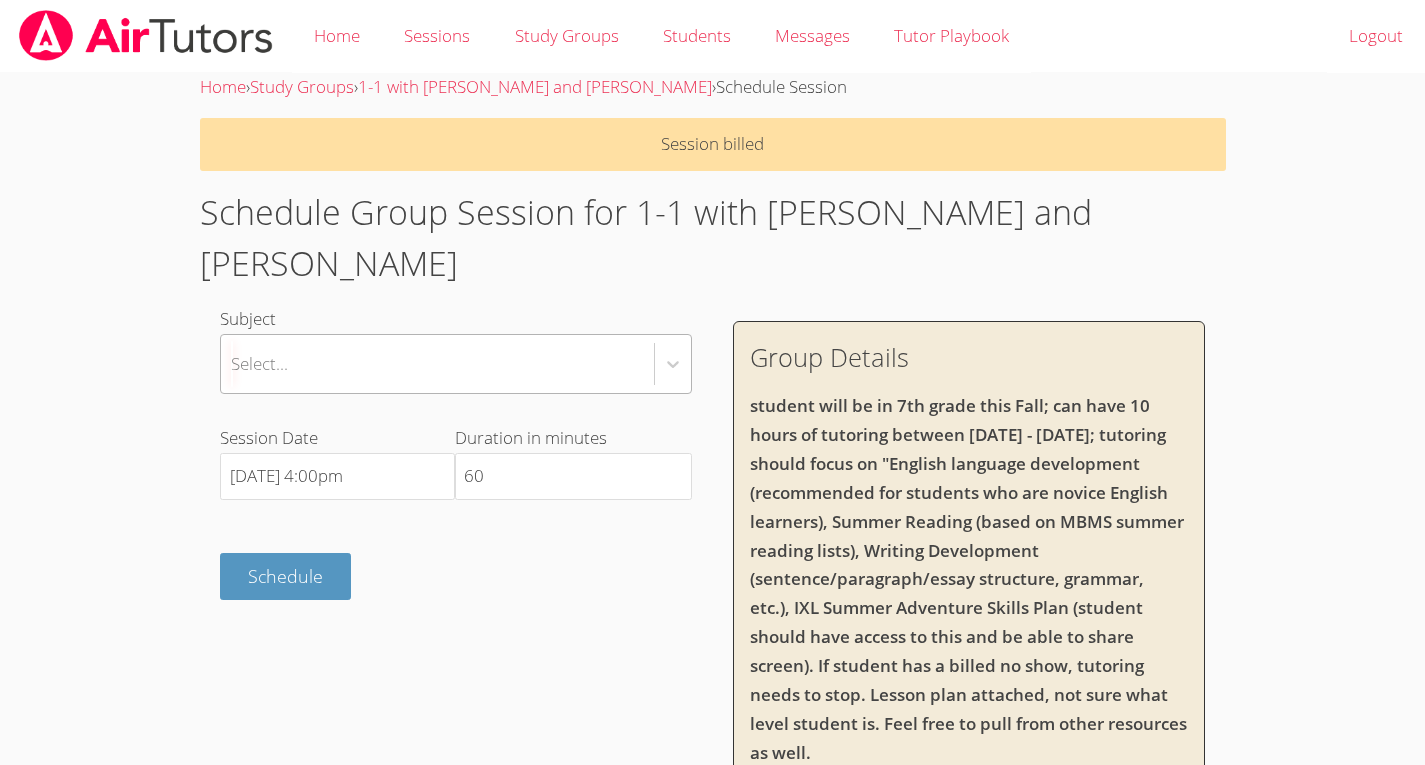 click on "Select..." at bounding box center [437, 364] 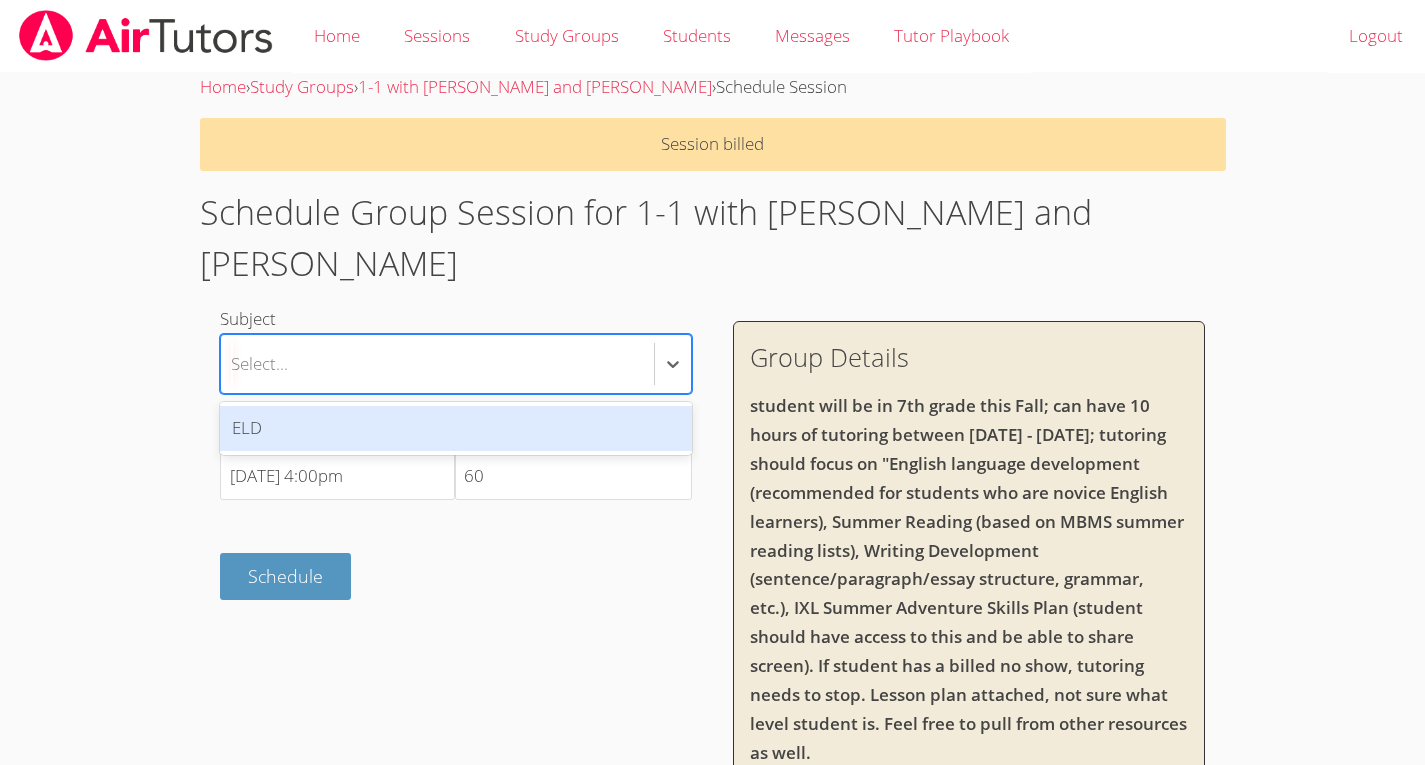 click on "ELD" at bounding box center (456, 428) 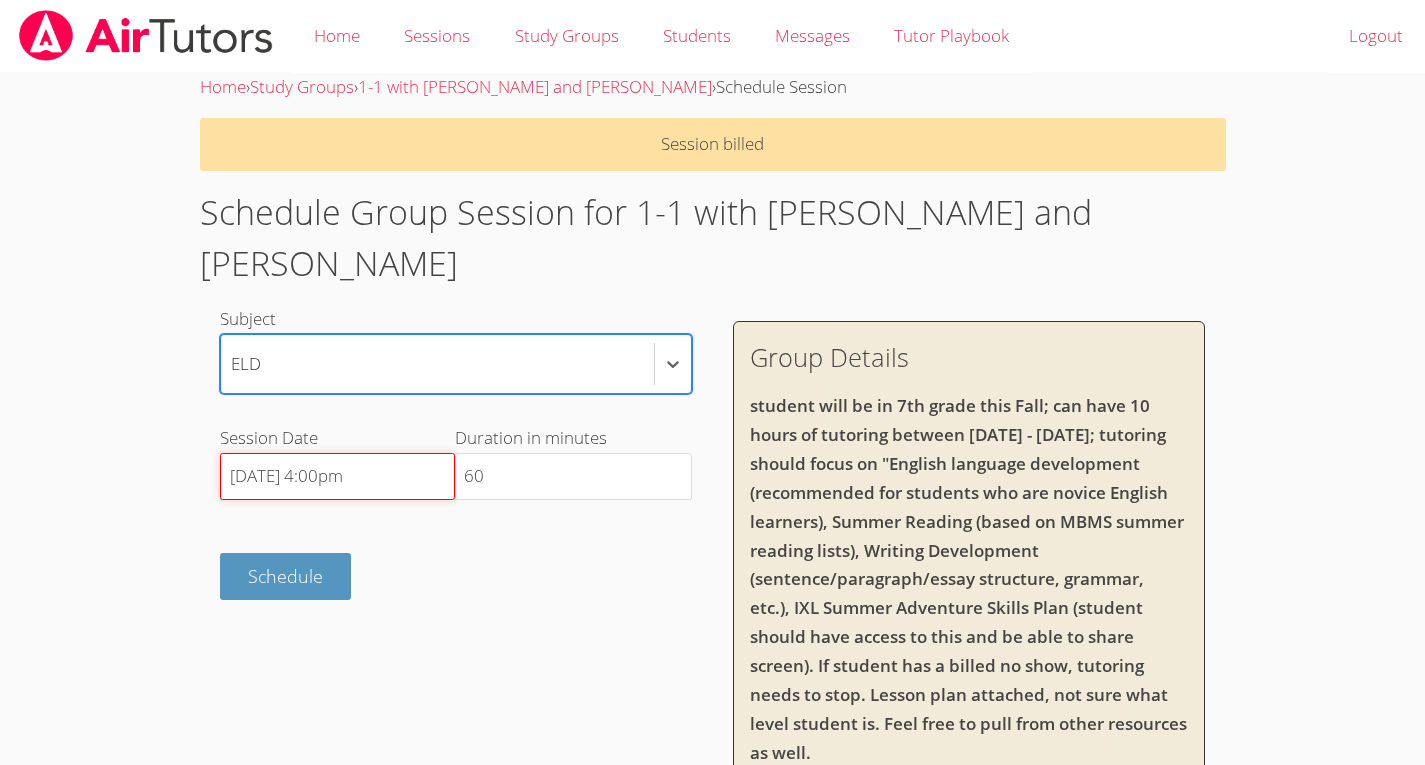 click on "7/18/2025 4:00pm" at bounding box center (337, 477) 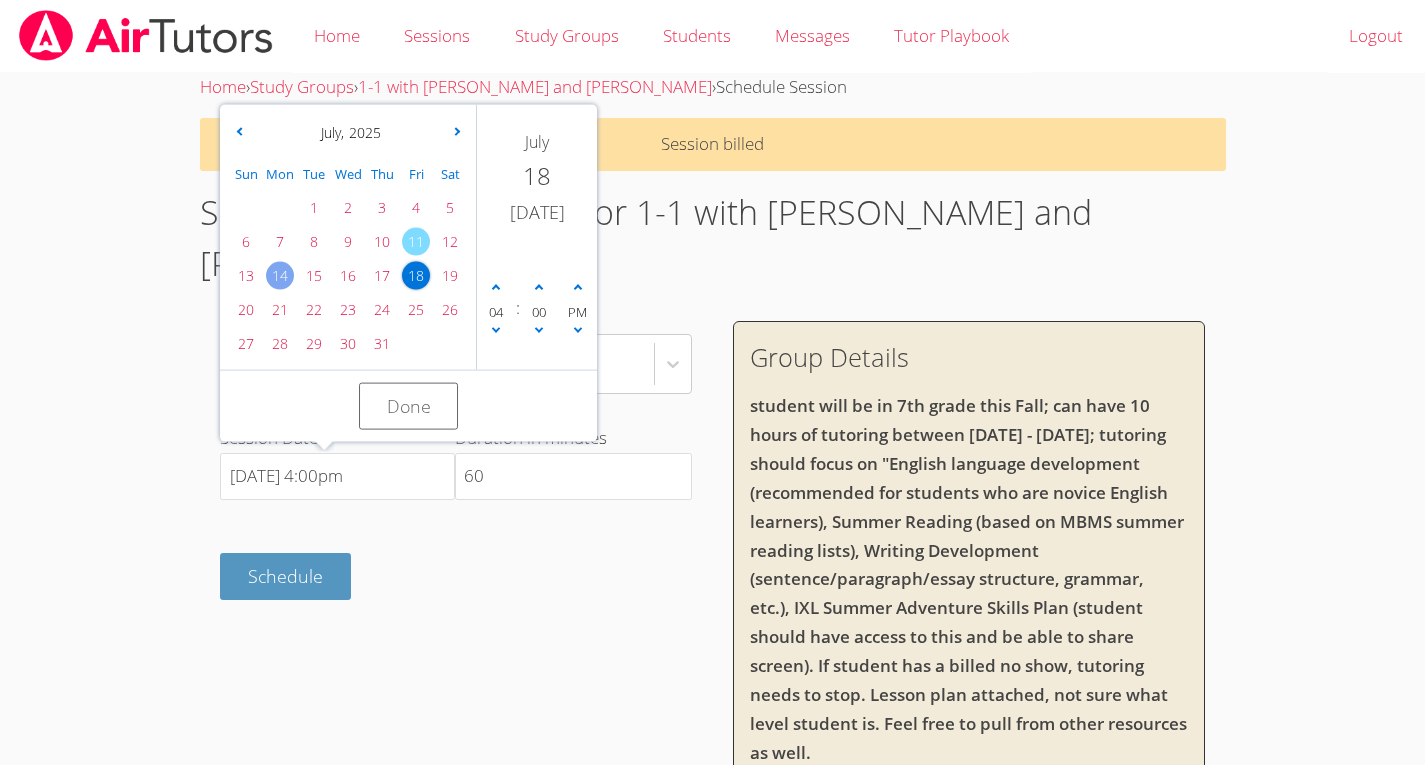 click on "14" at bounding box center (280, 276) 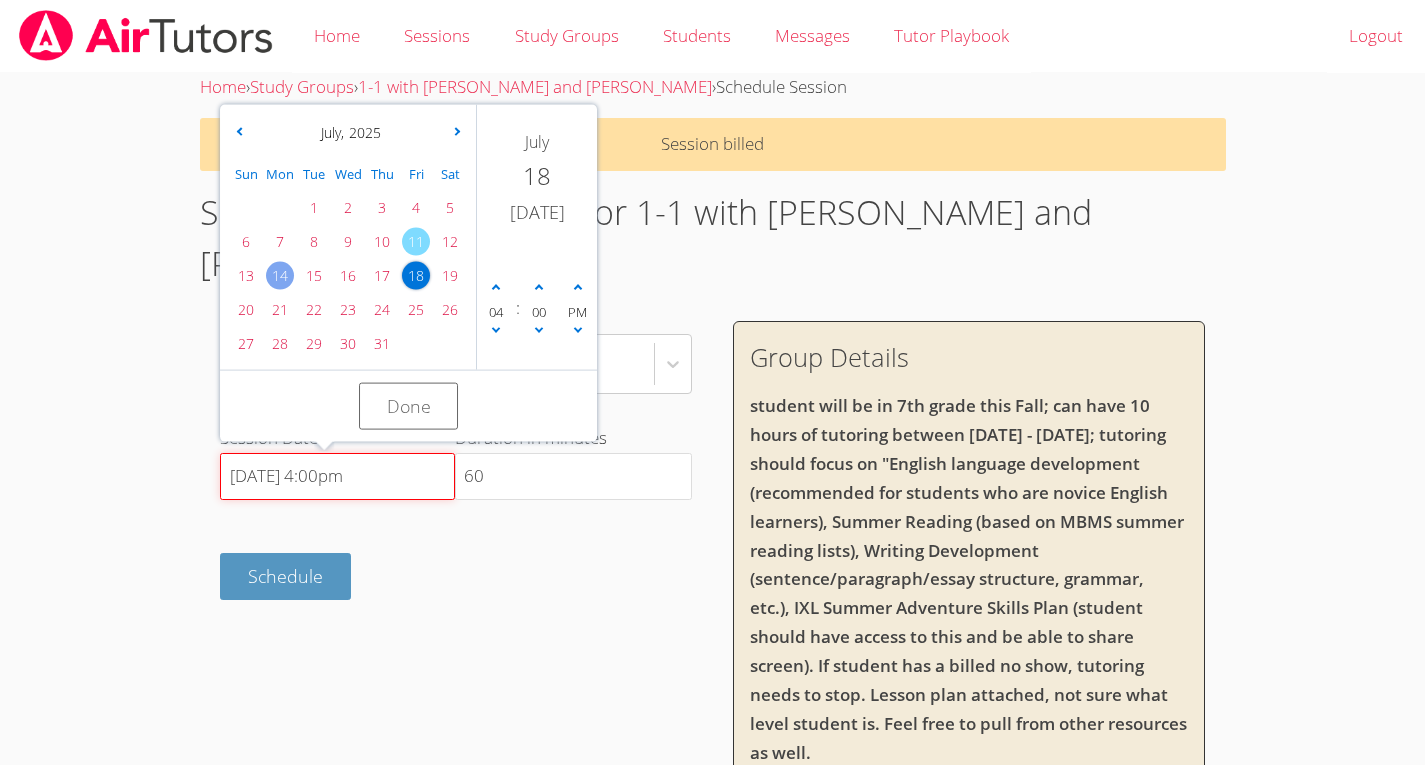 click on "7/18/2025 4:00pm" at bounding box center [337, 477] 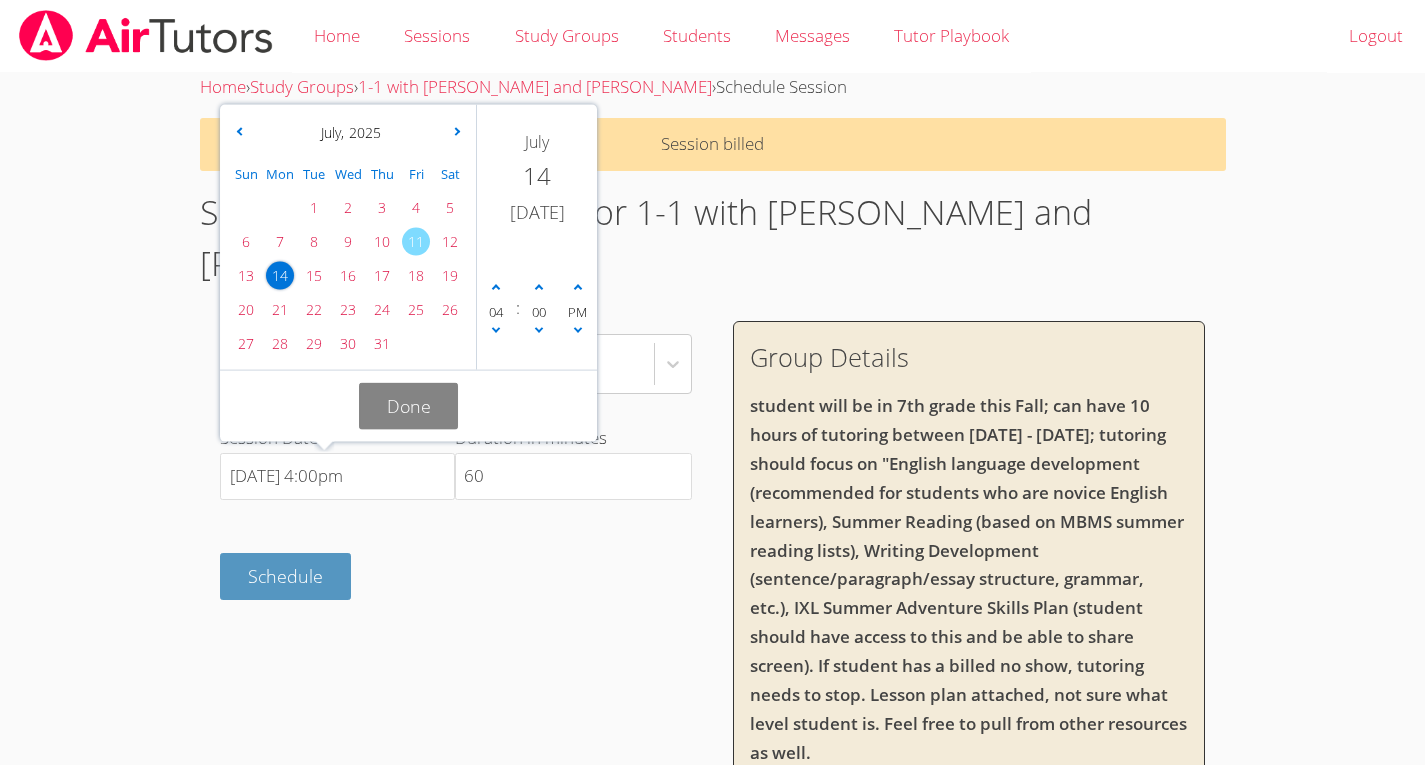 click on "Done" at bounding box center [409, 406] 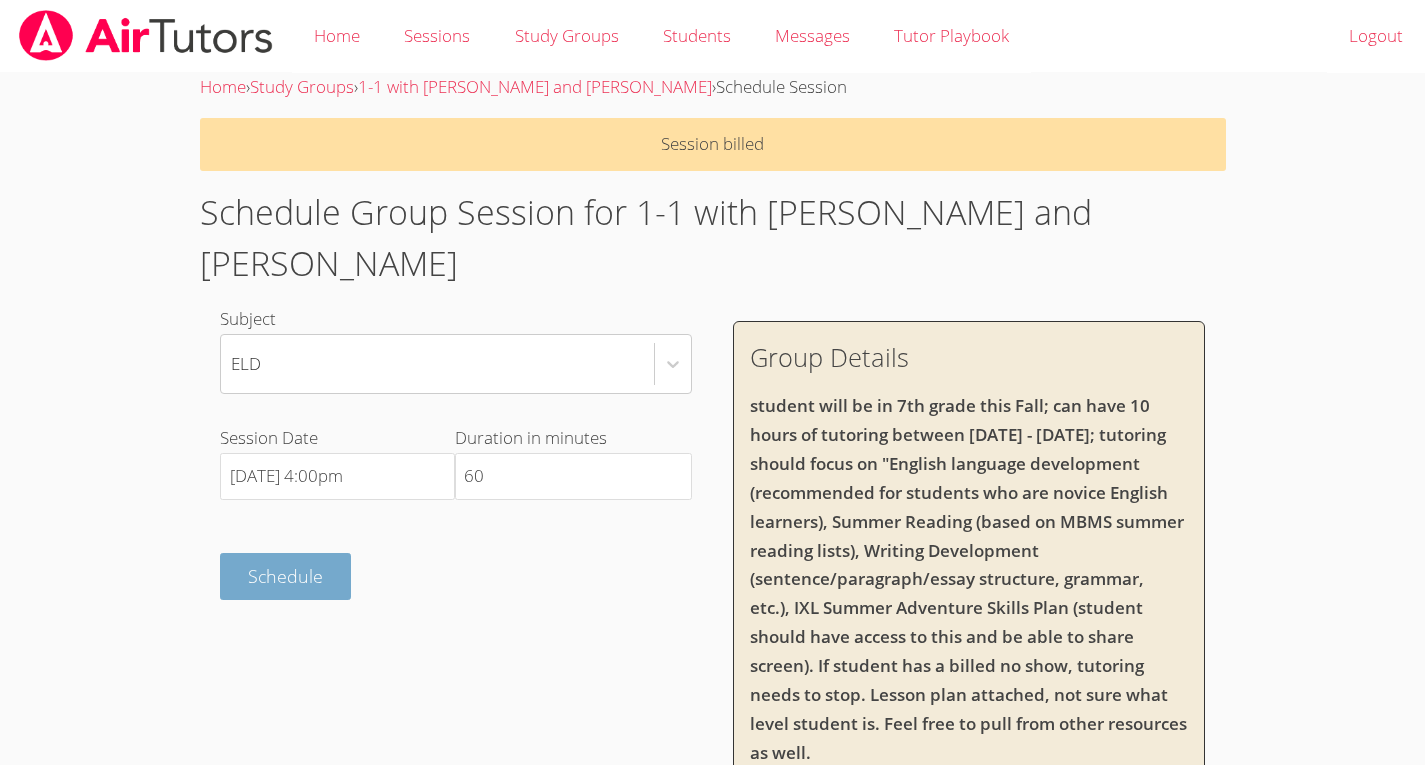 click on "Schedule" at bounding box center [285, 576] 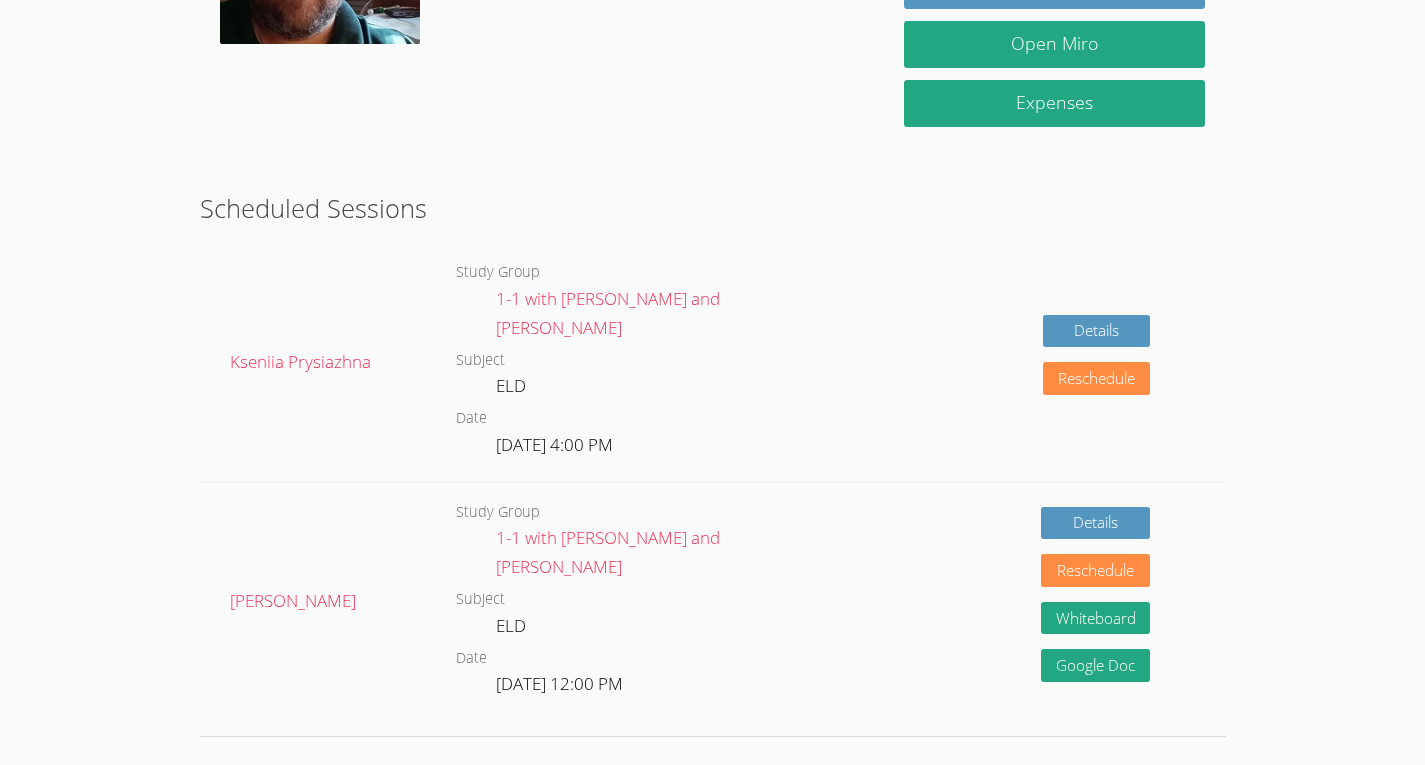 scroll, scrollTop: 380, scrollLeft: 0, axis: vertical 